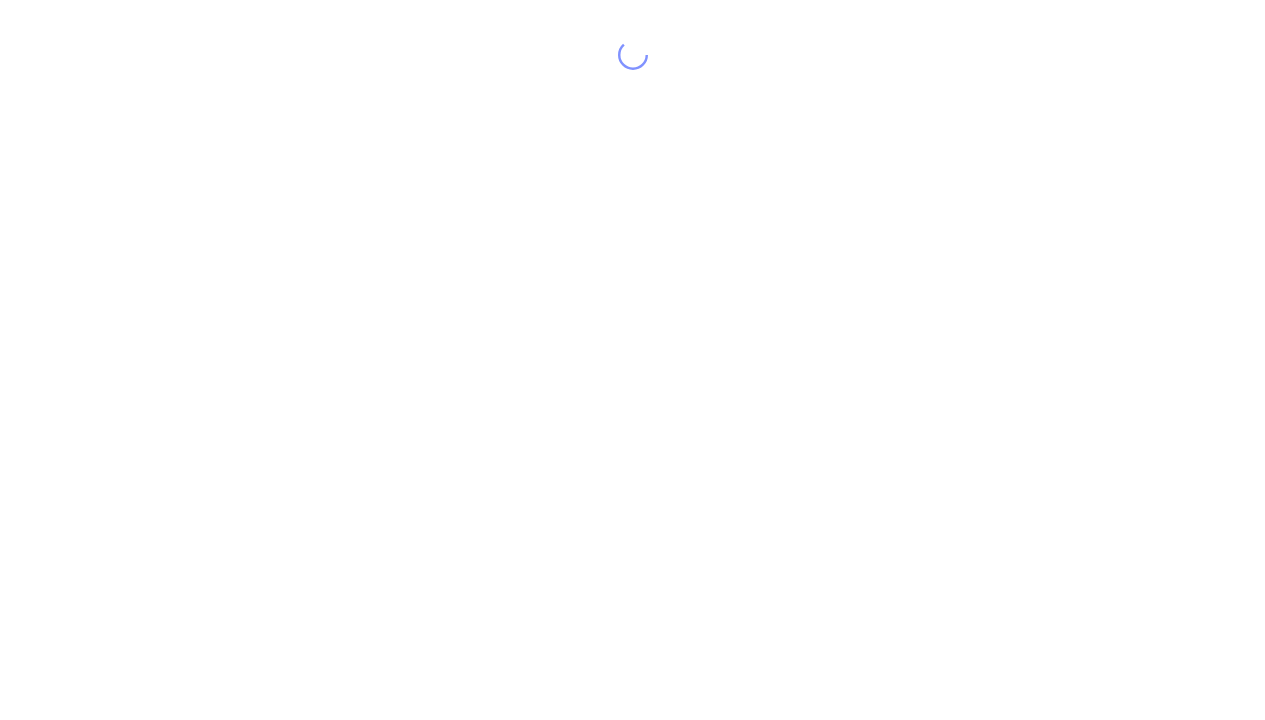 scroll, scrollTop: 0, scrollLeft: 0, axis: both 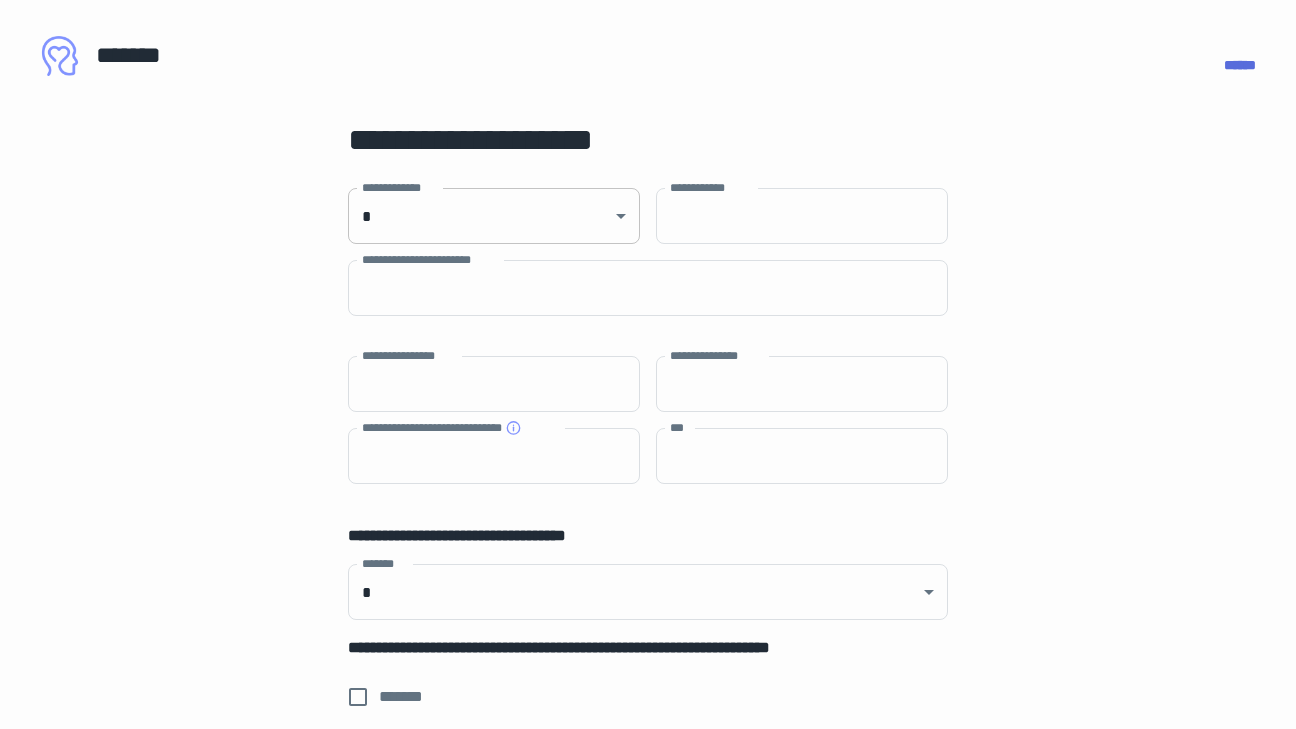 click on "**********" at bounding box center (648, 364) 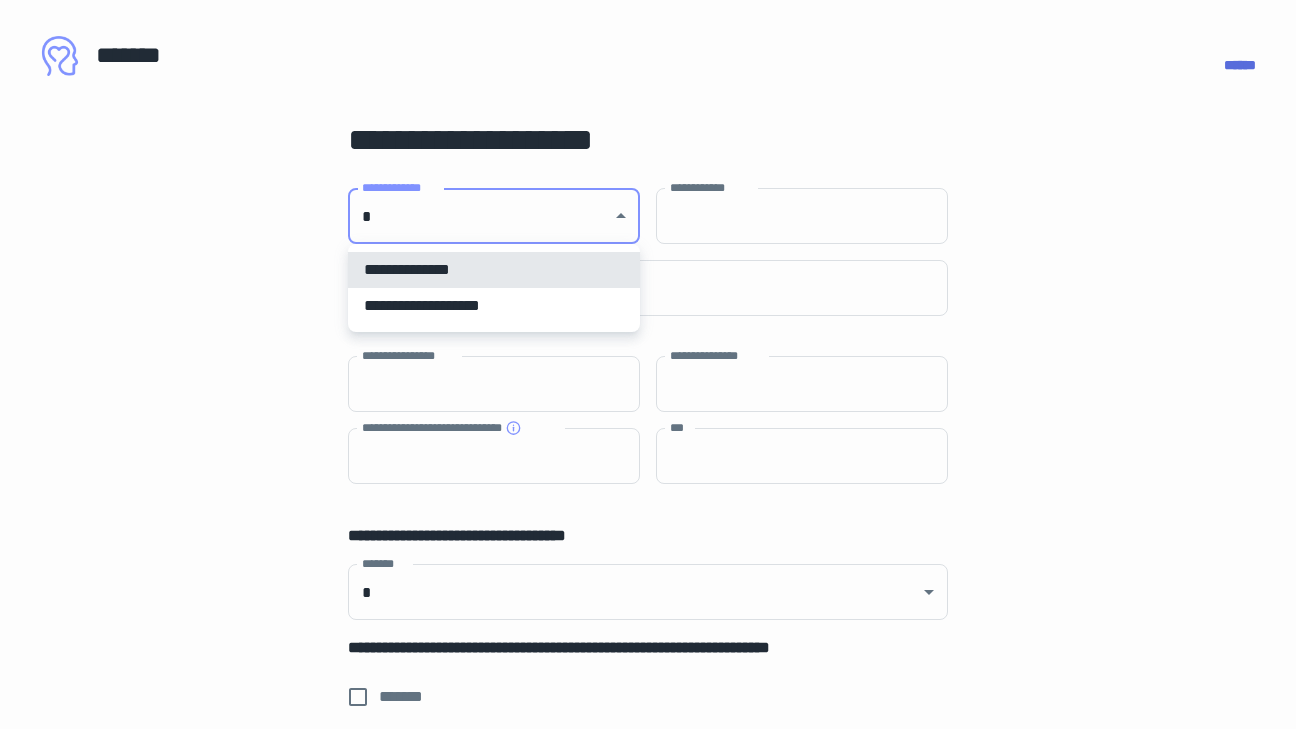 click on "**********" at bounding box center [494, 306] 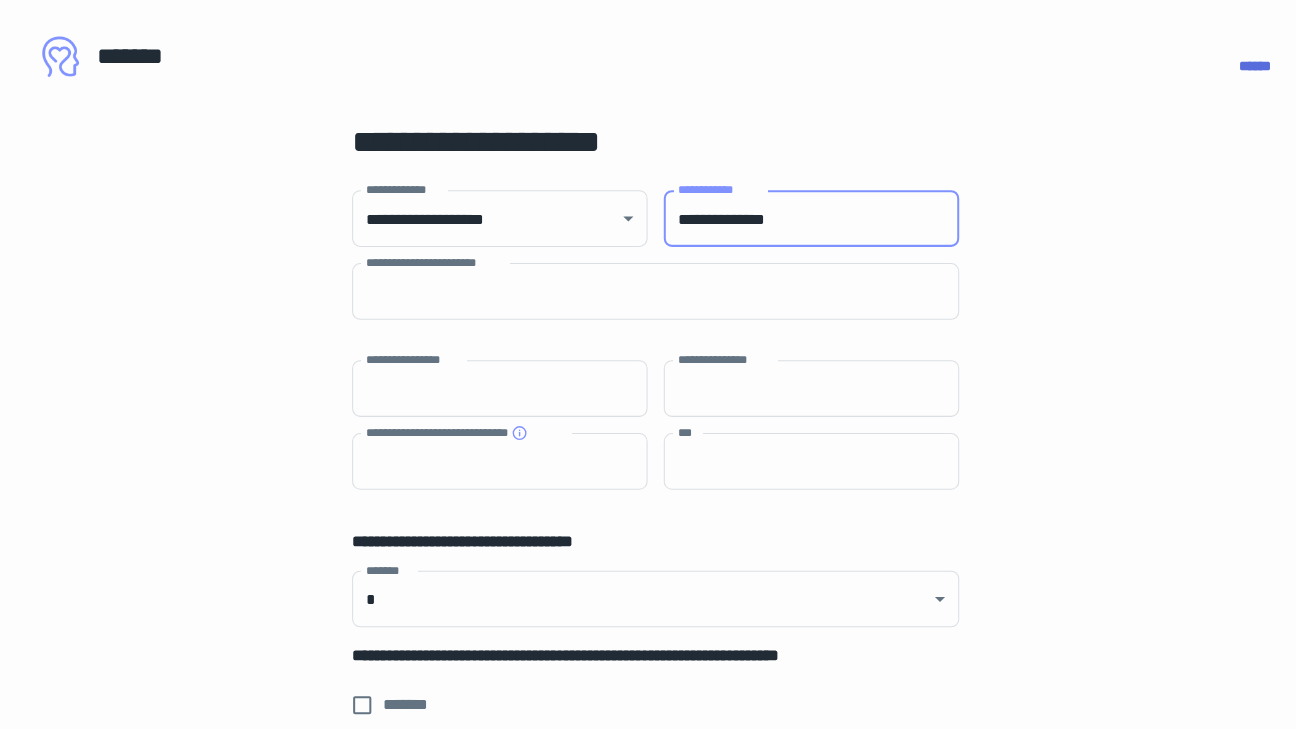 type on "**********" 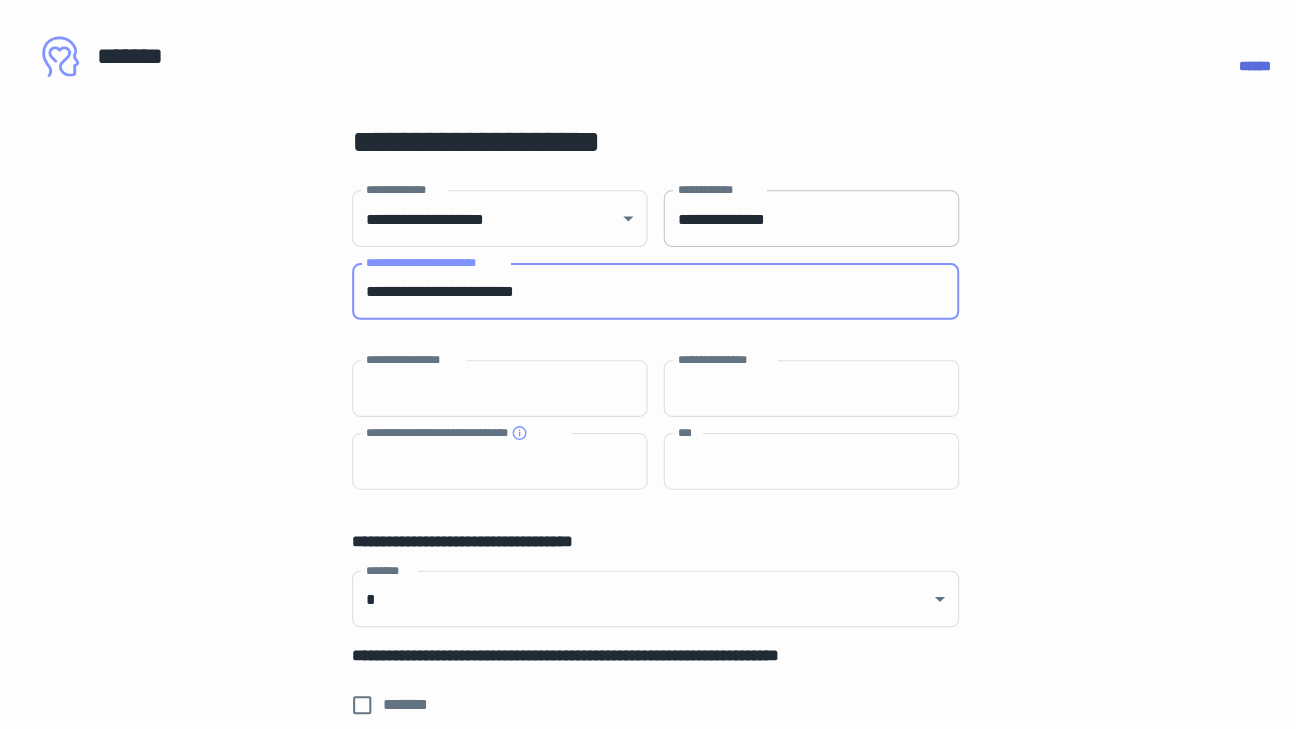 type on "**********" 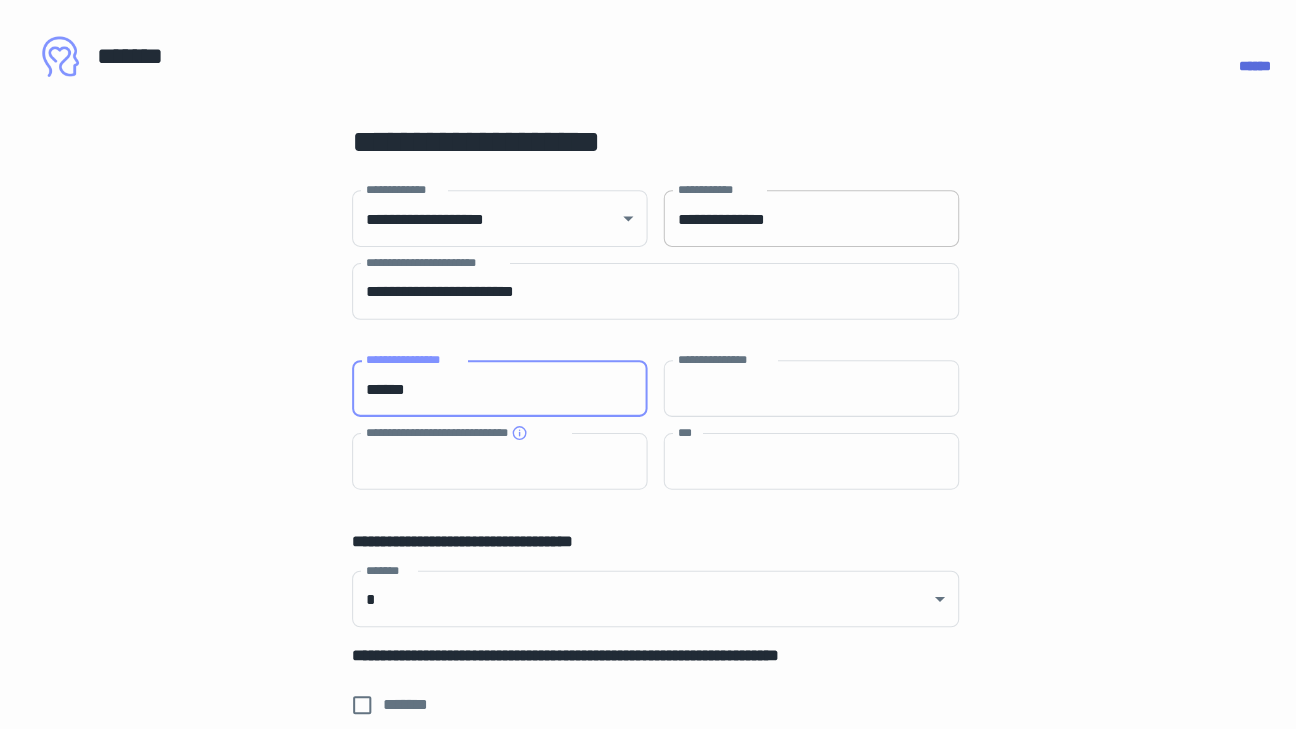 type on "******" 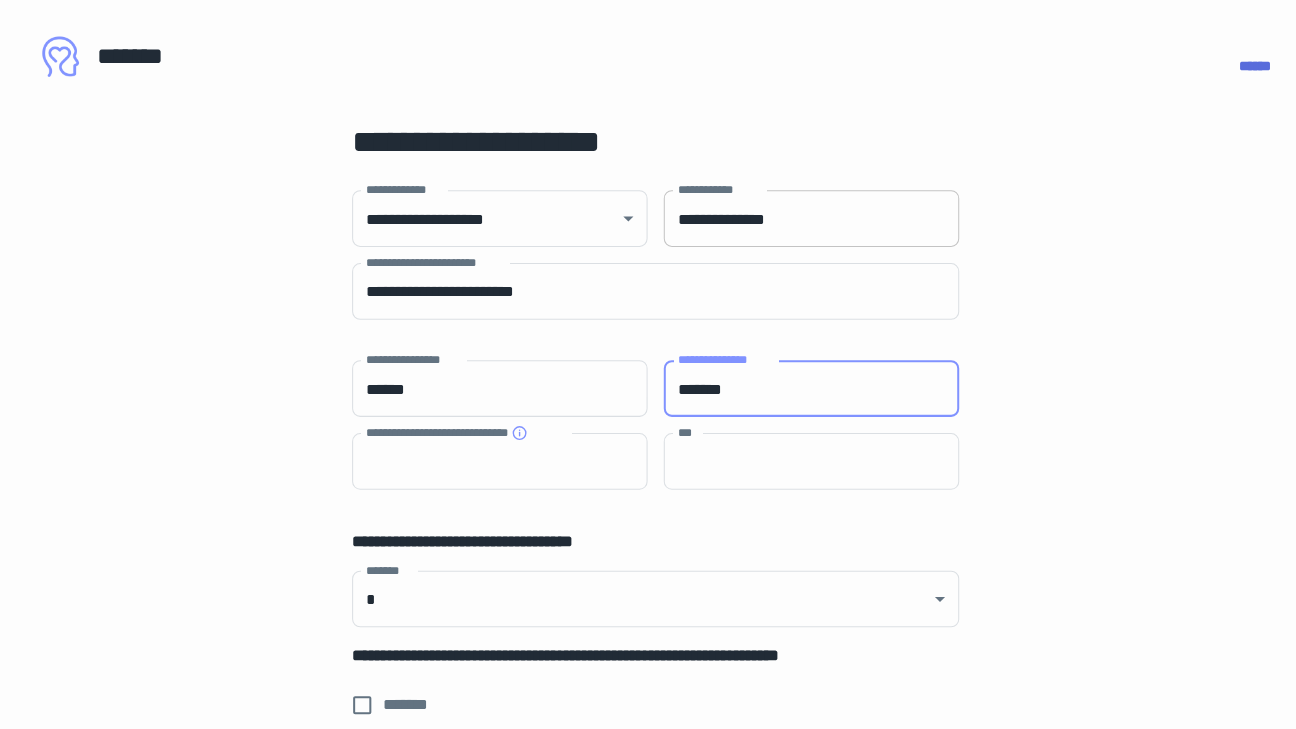 type on "*******" 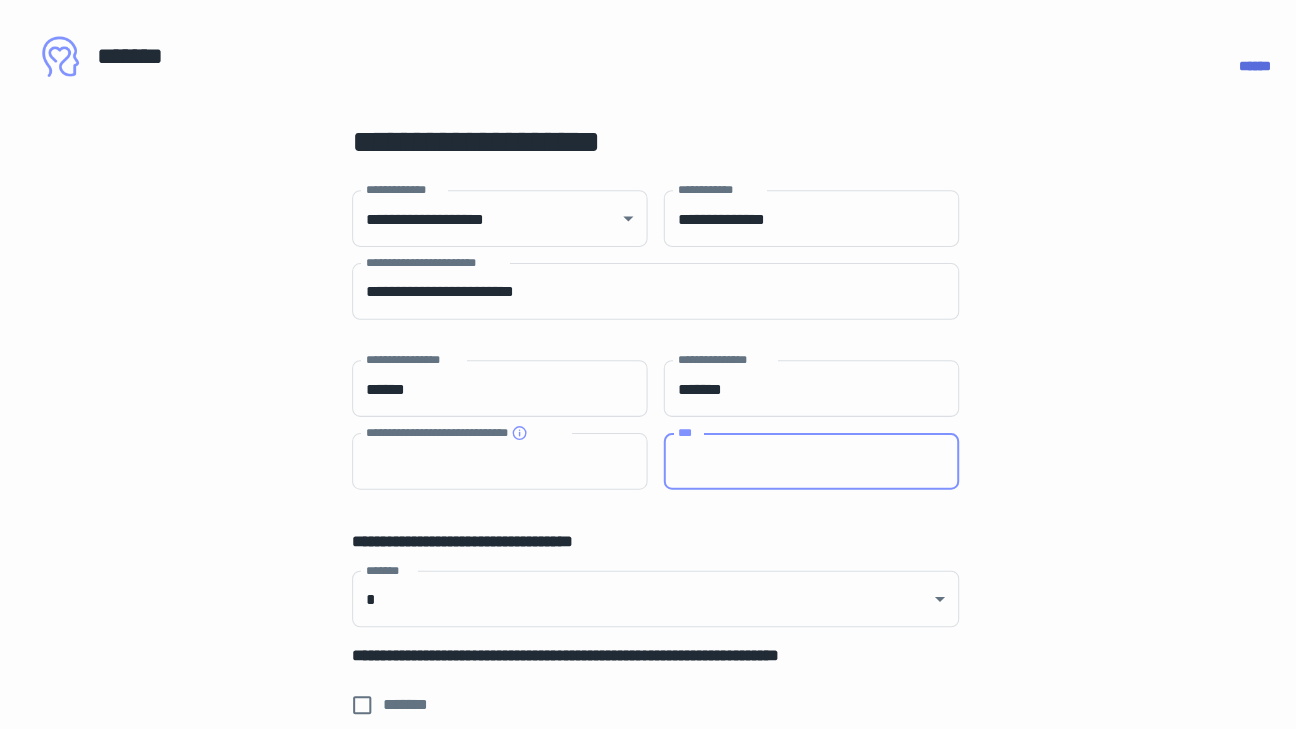 paste on "**********" 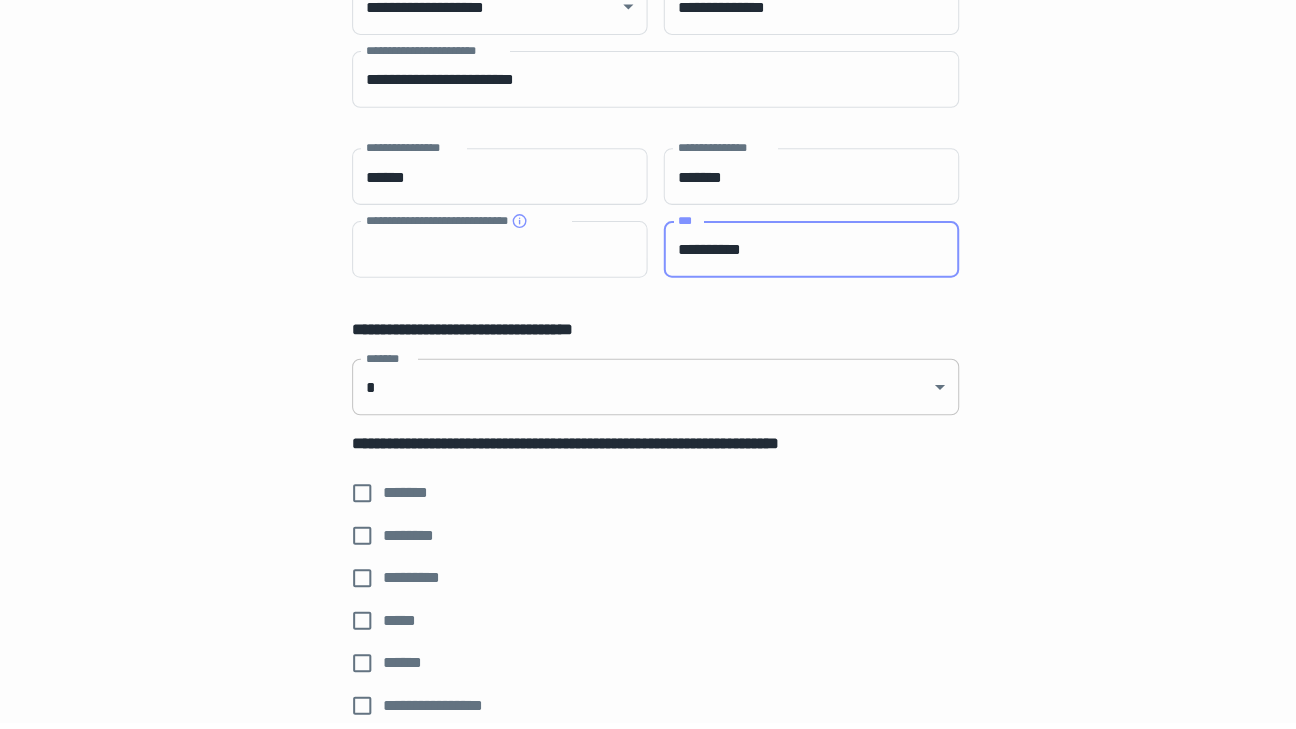 type on "**********" 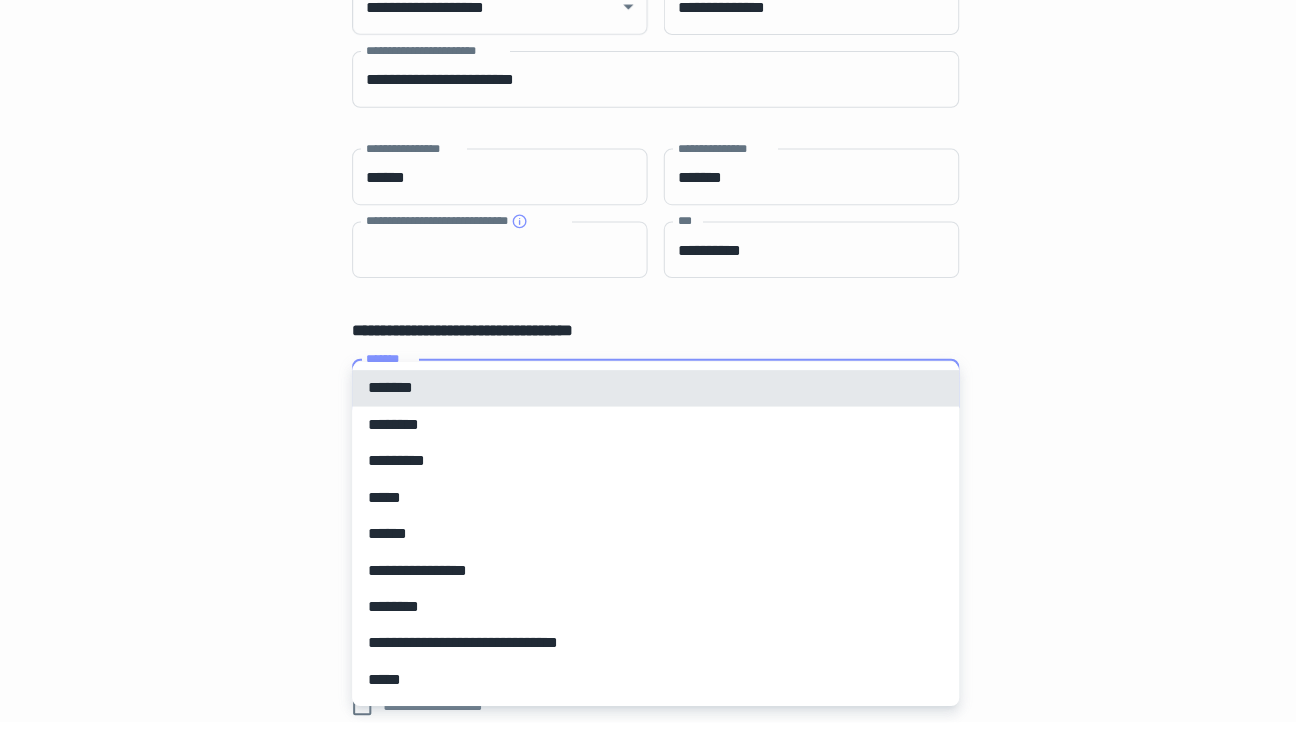 scroll, scrollTop: 209, scrollLeft: 0, axis: vertical 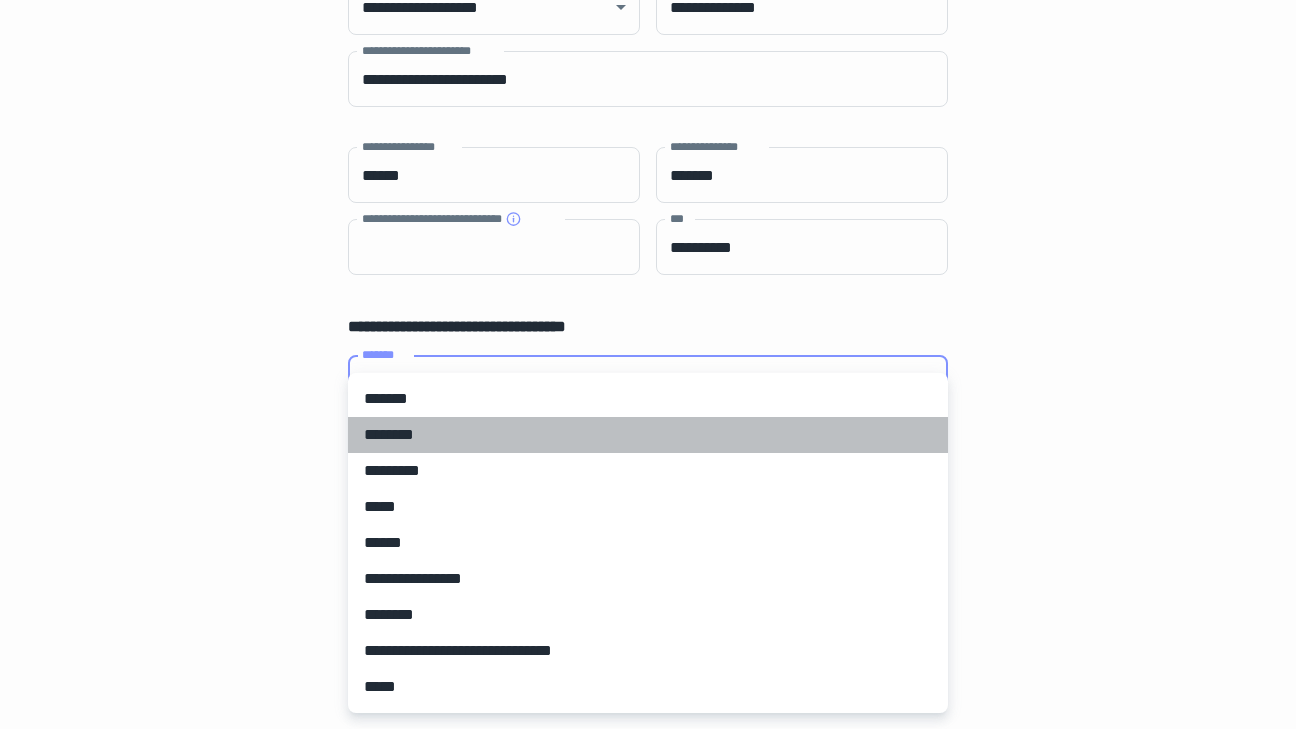click on "********" at bounding box center (648, 435) 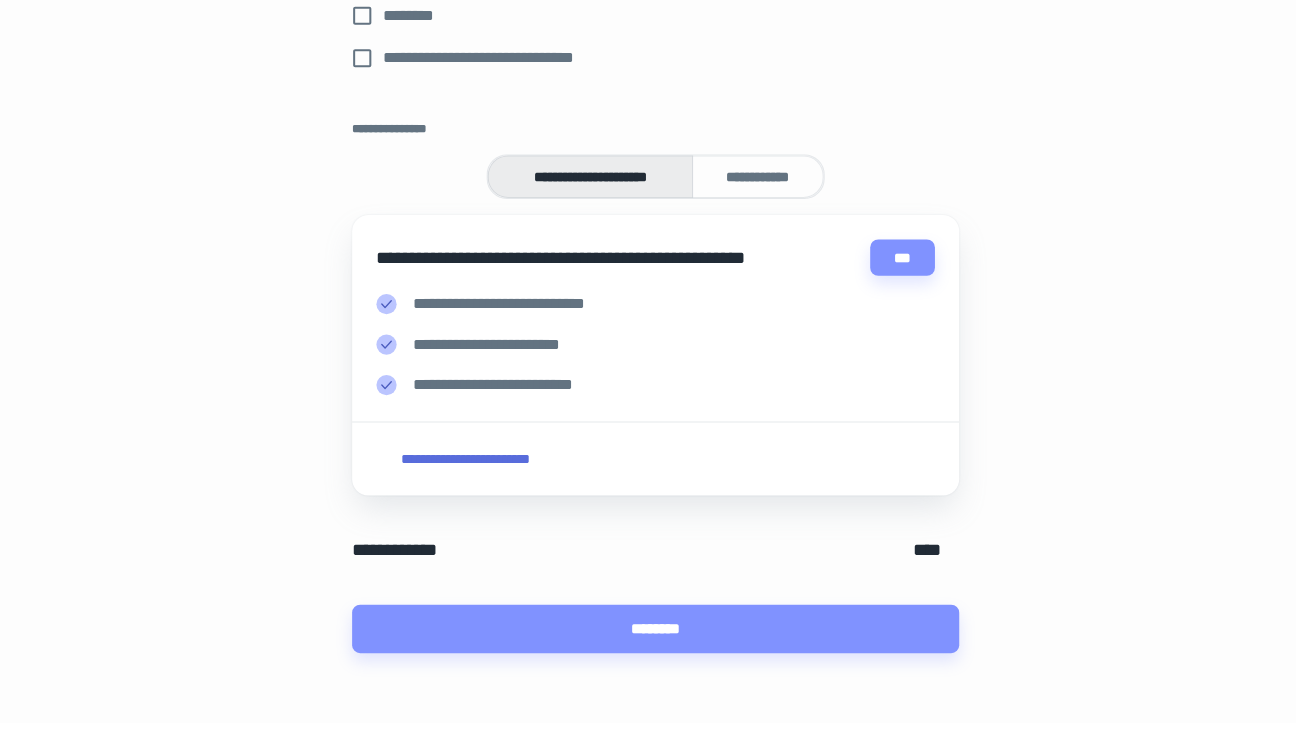 scroll, scrollTop: 887, scrollLeft: 0, axis: vertical 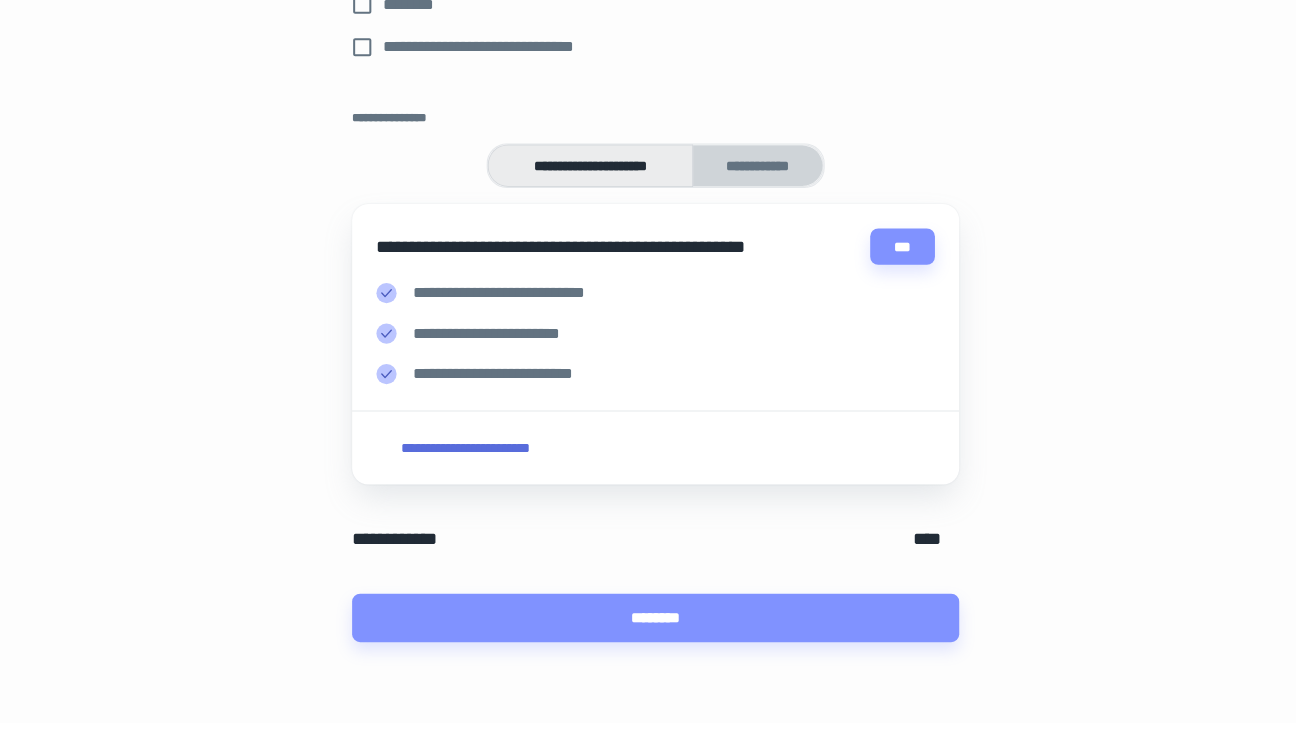 click on "**********" at bounding box center [749, 179] 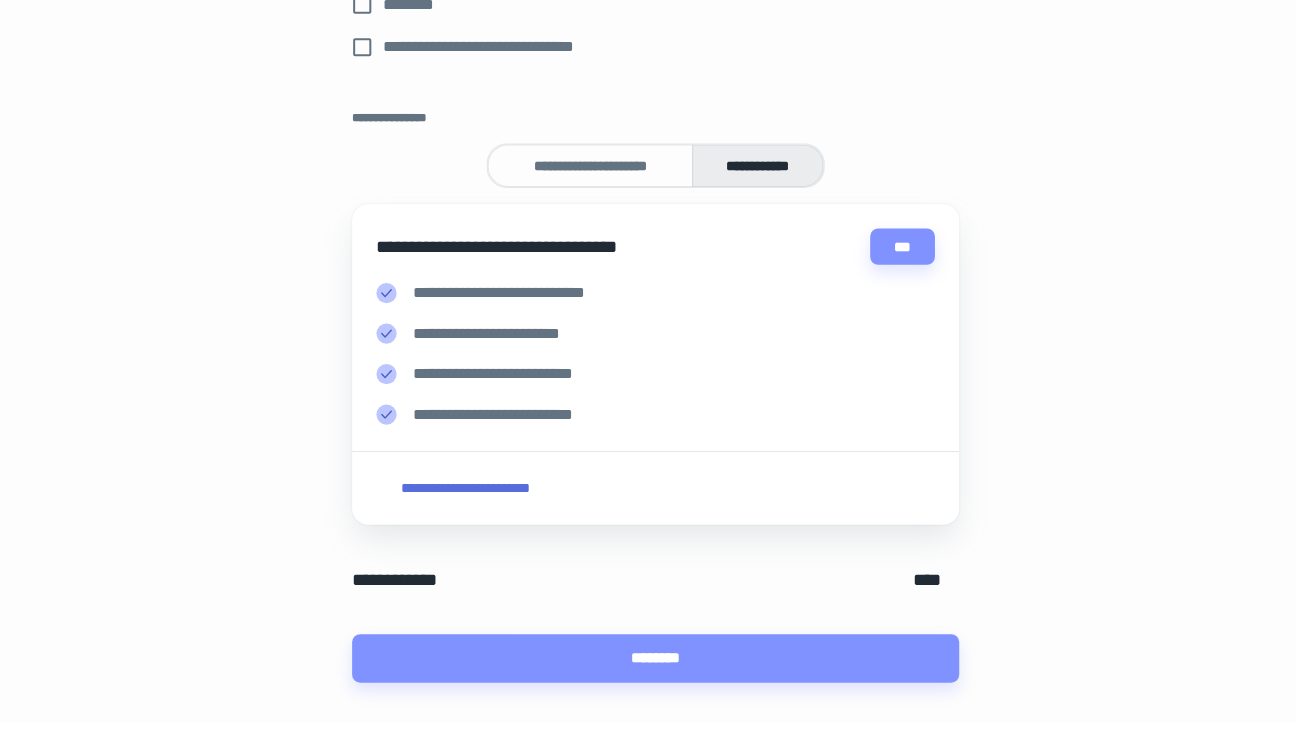 click on "**********" at bounding box center [583, 179] 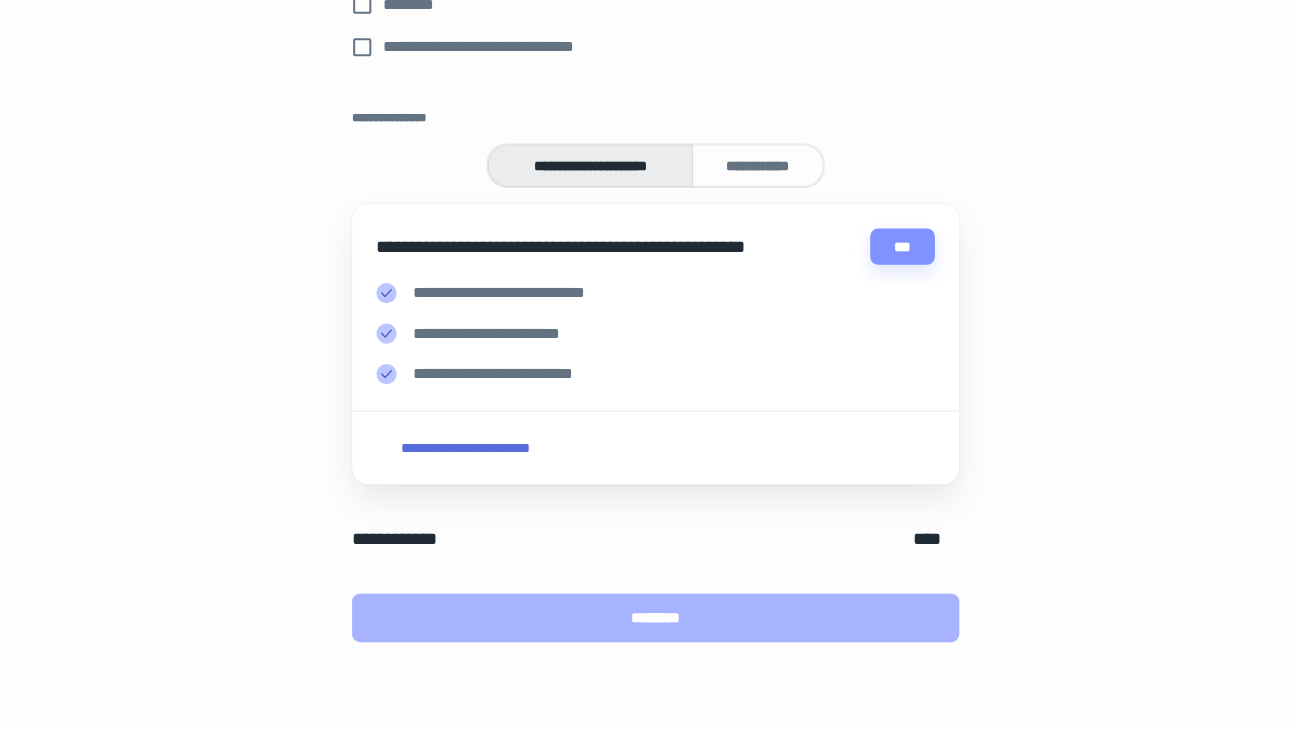 click on "********" at bounding box center [648, 626] 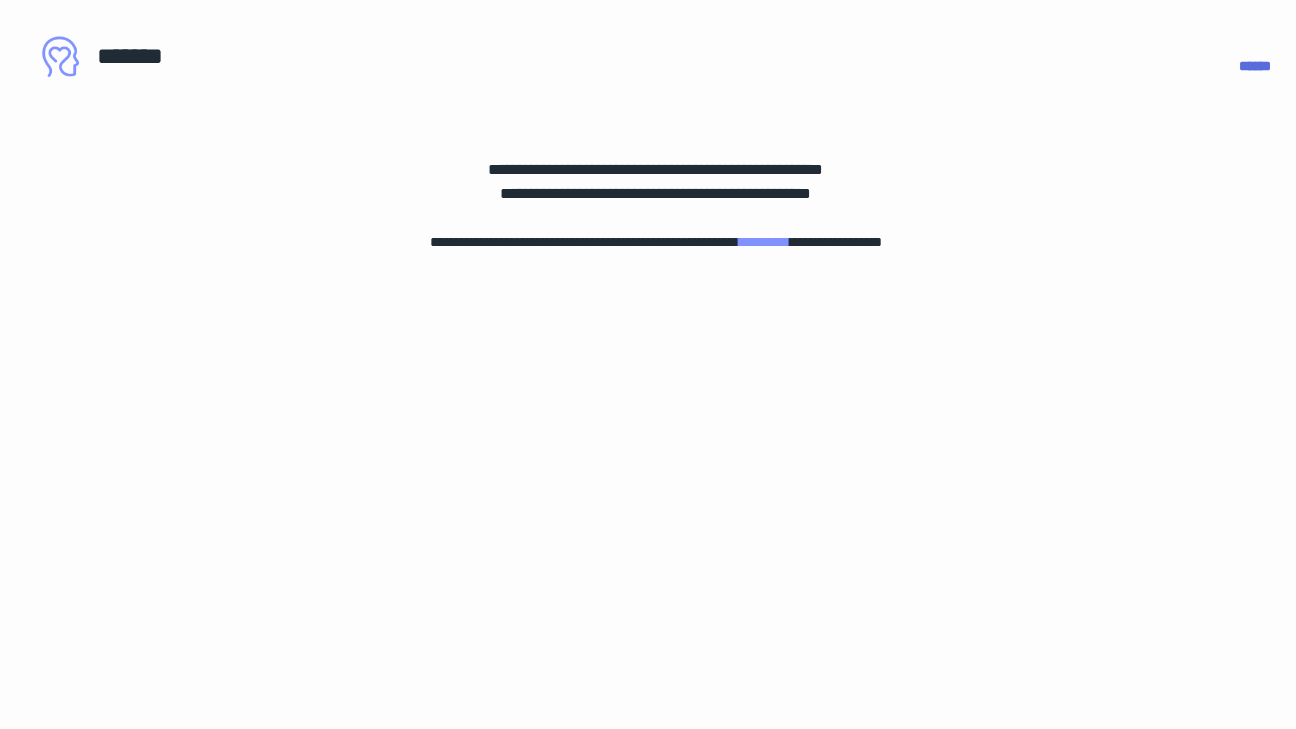 scroll, scrollTop: 15, scrollLeft: 0, axis: vertical 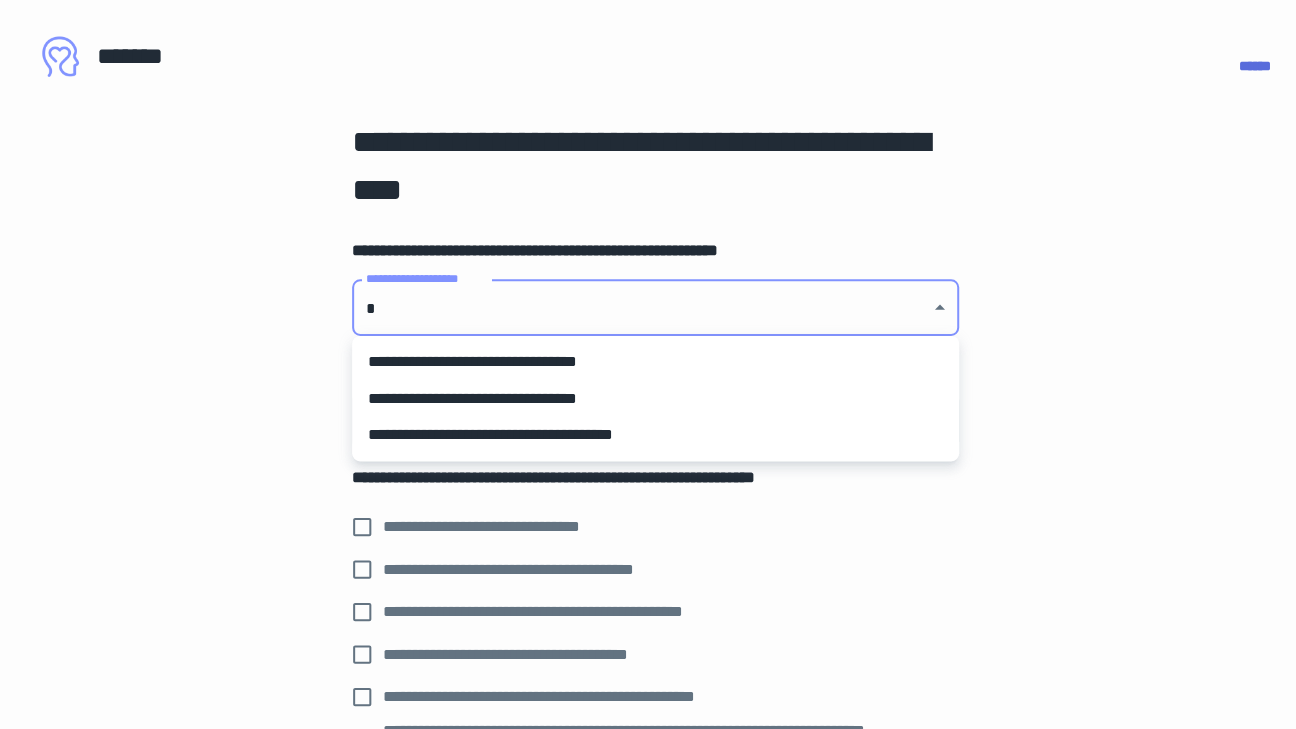 click on "**********" at bounding box center (648, 364) 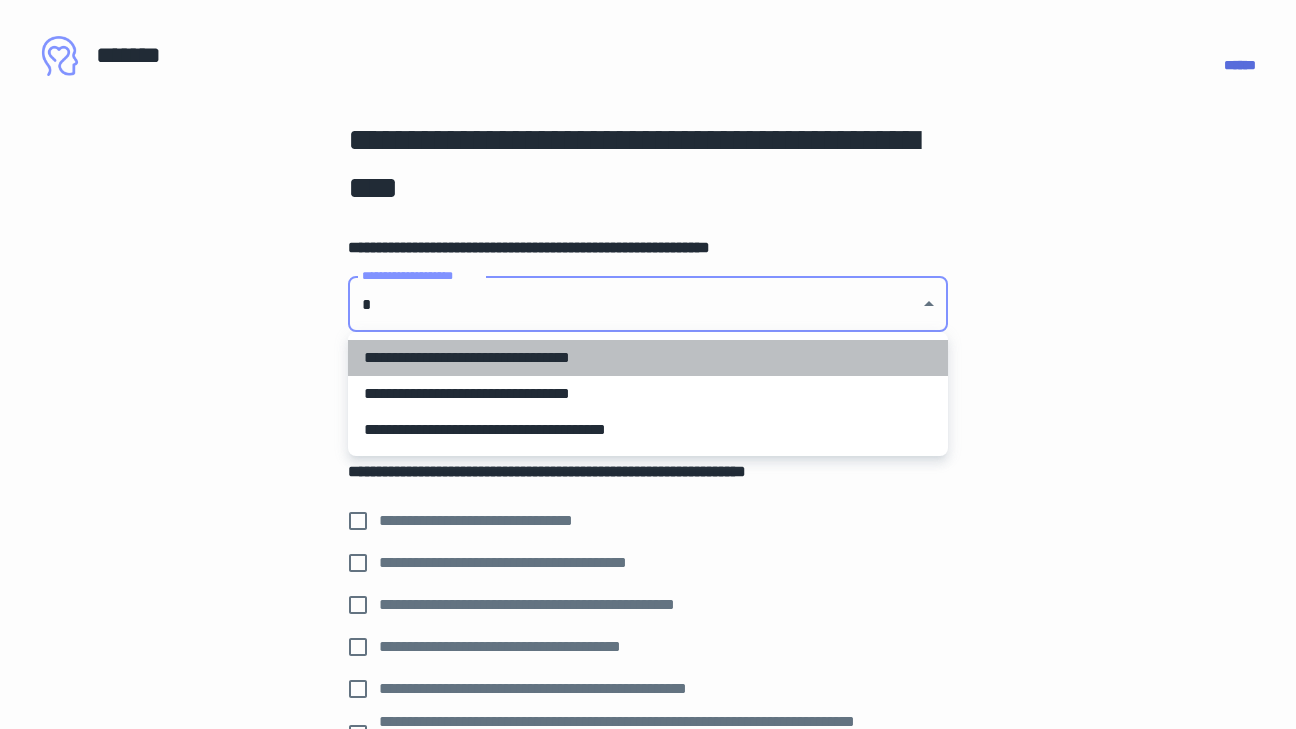 click on "**********" at bounding box center (648, 358) 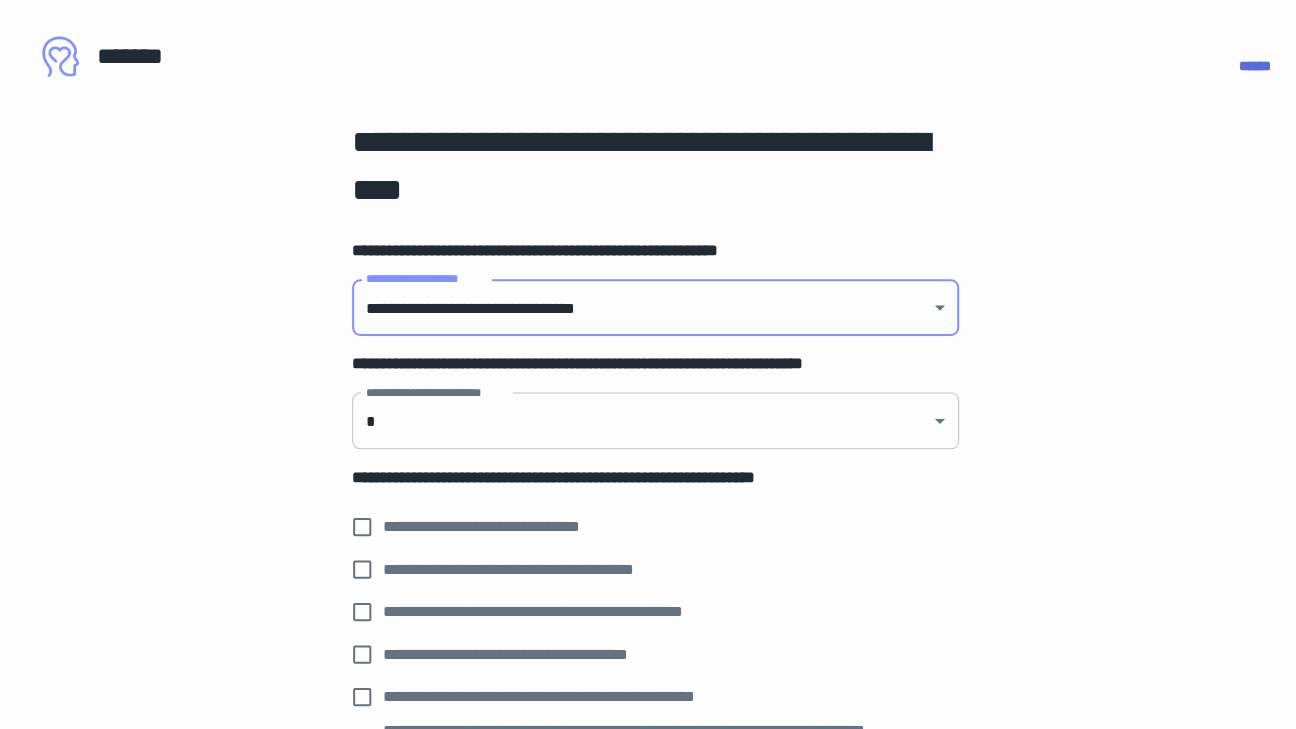 click on "[FIRST] [LAST] [COMPANY] [STREET] [CITY], [STATE] [ZIP] [COUNTRY] [PHONE] [EMAIL]" at bounding box center (648, 364) 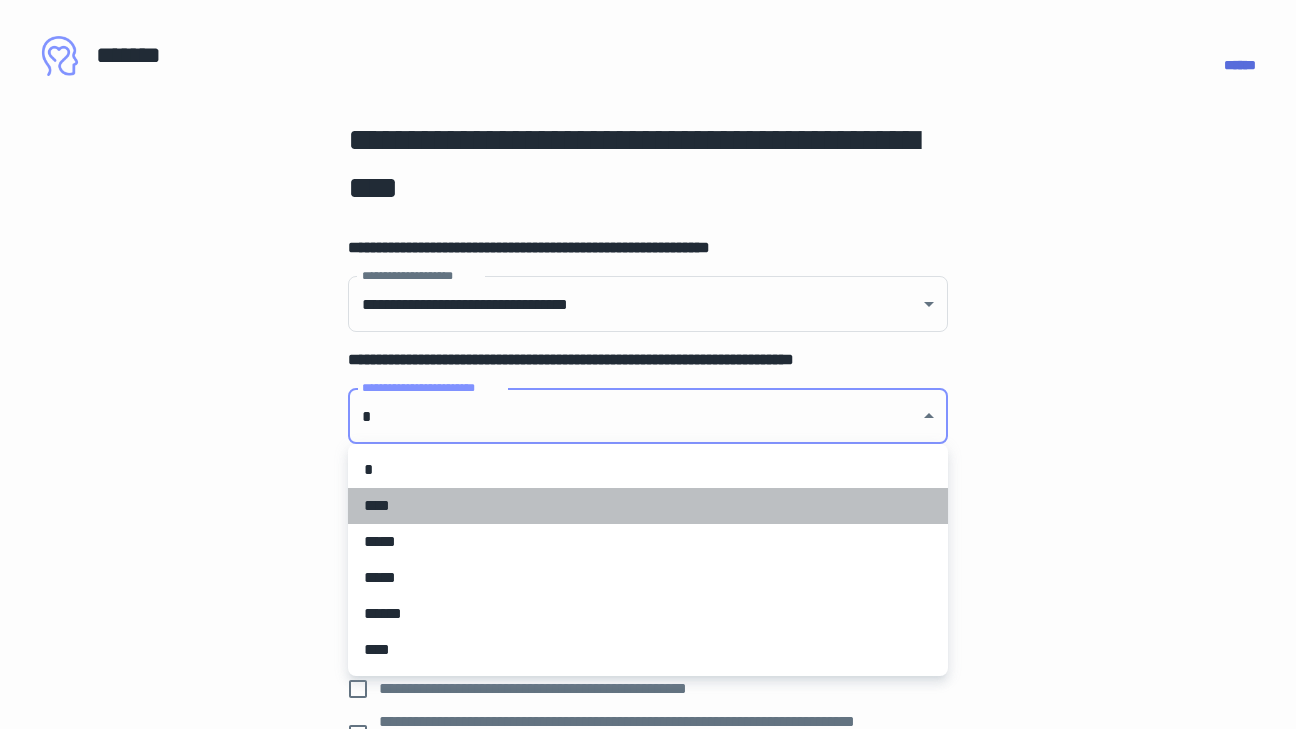click on "****" at bounding box center (648, 506) 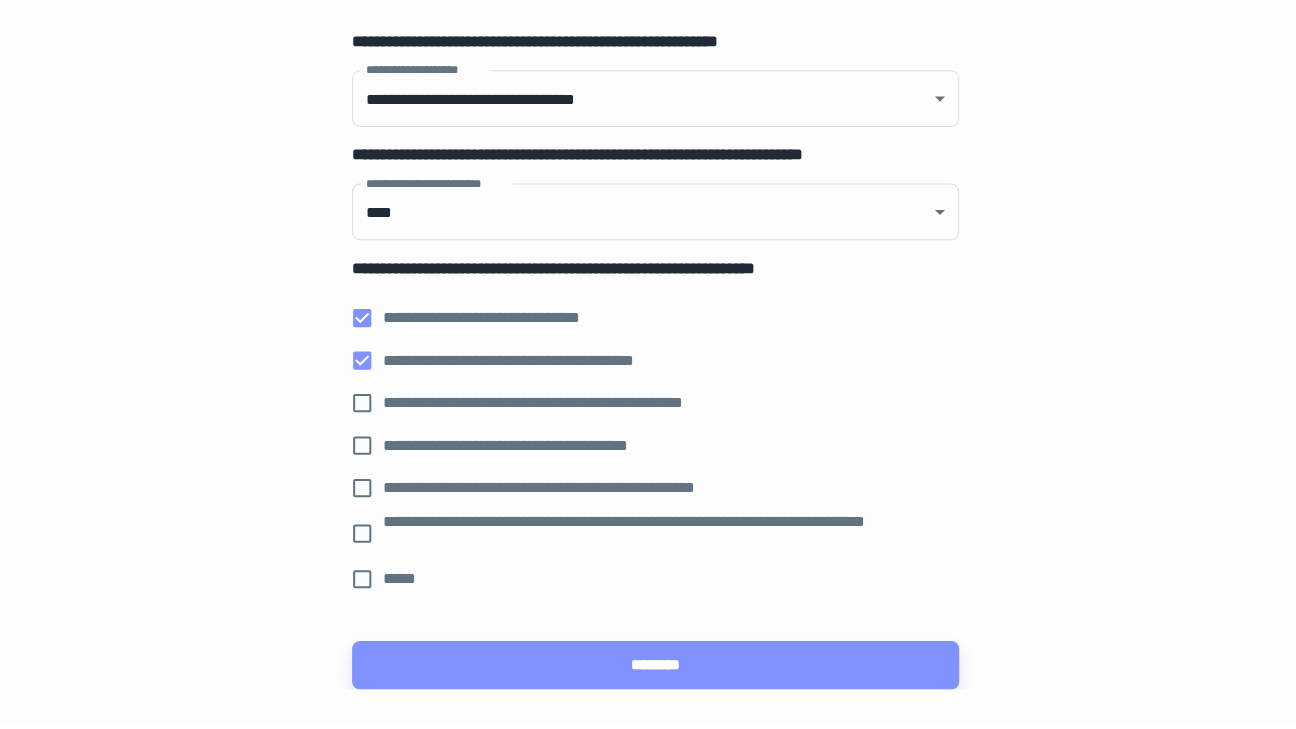 scroll, scrollTop: 195, scrollLeft: 0, axis: vertical 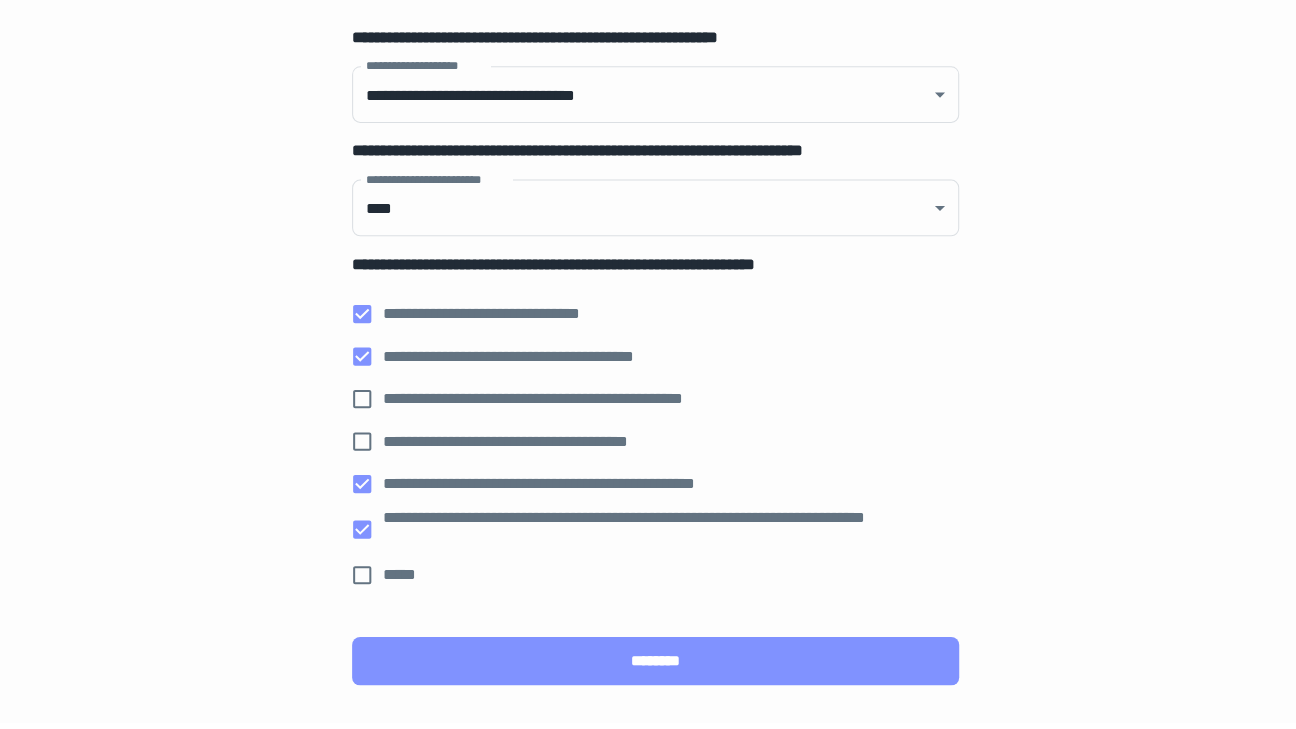click on "********" at bounding box center [648, 669] 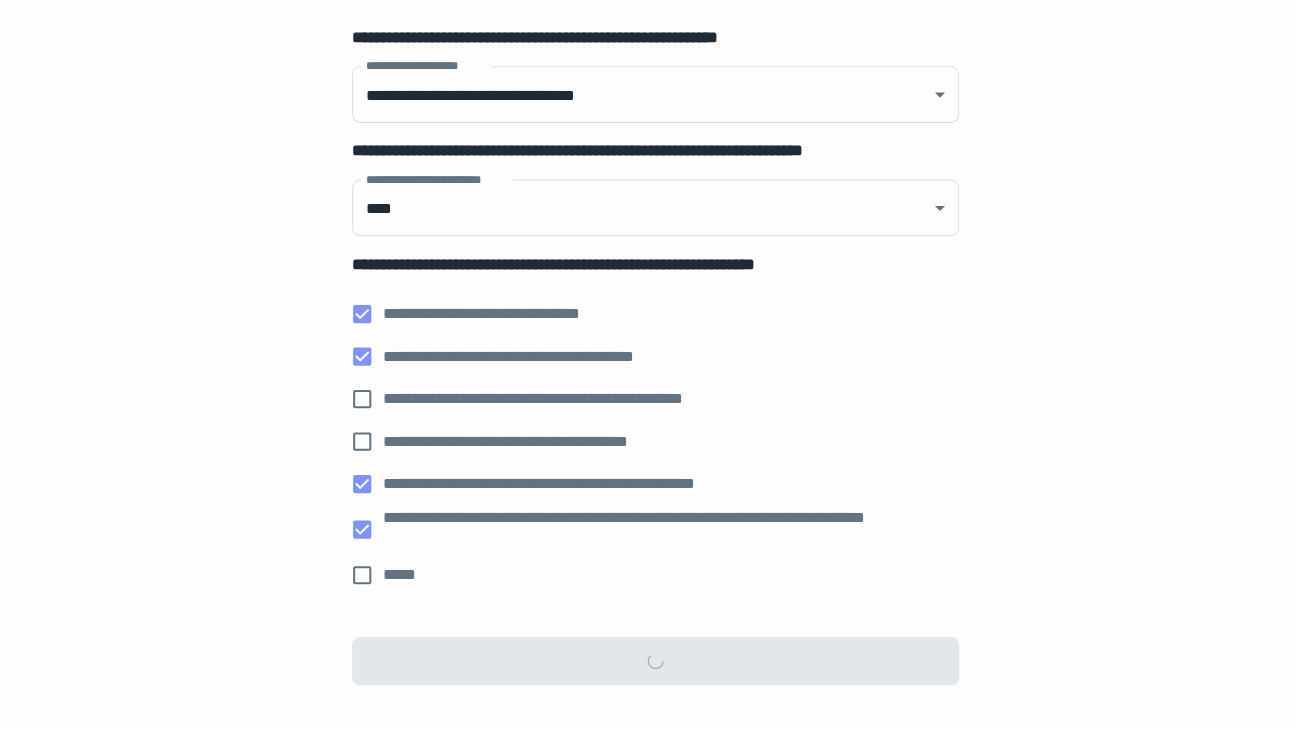 scroll, scrollTop: 0, scrollLeft: 0, axis: both 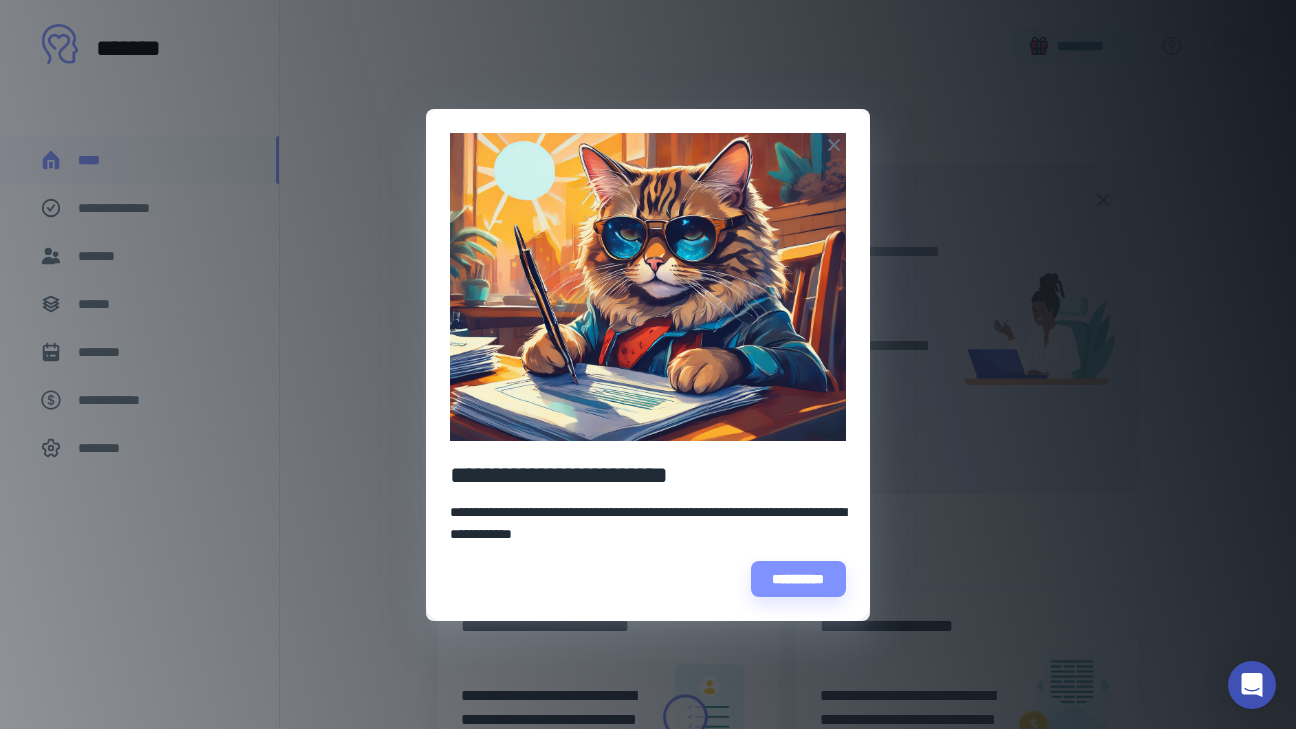 click on "**********" at bounding box center [648, 364] 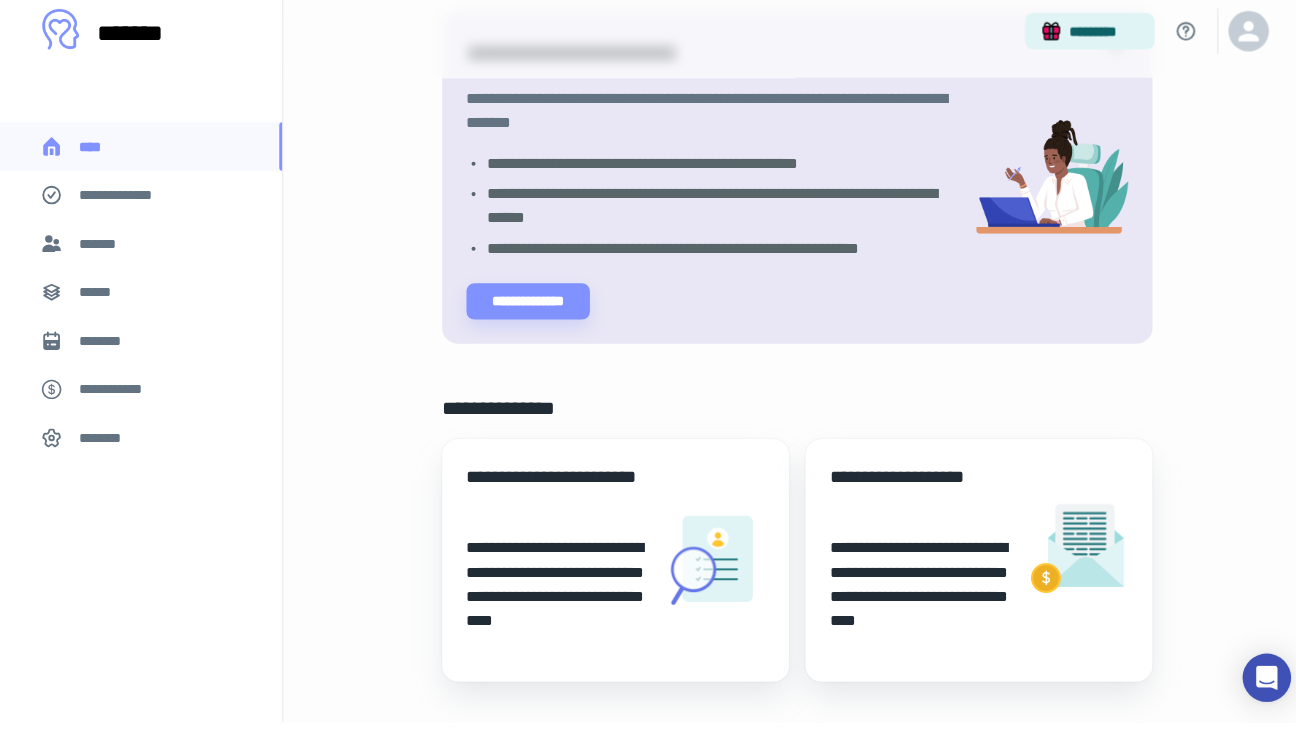scroll, scrollTop: 191, scrollLeft: 0, axis: vertical 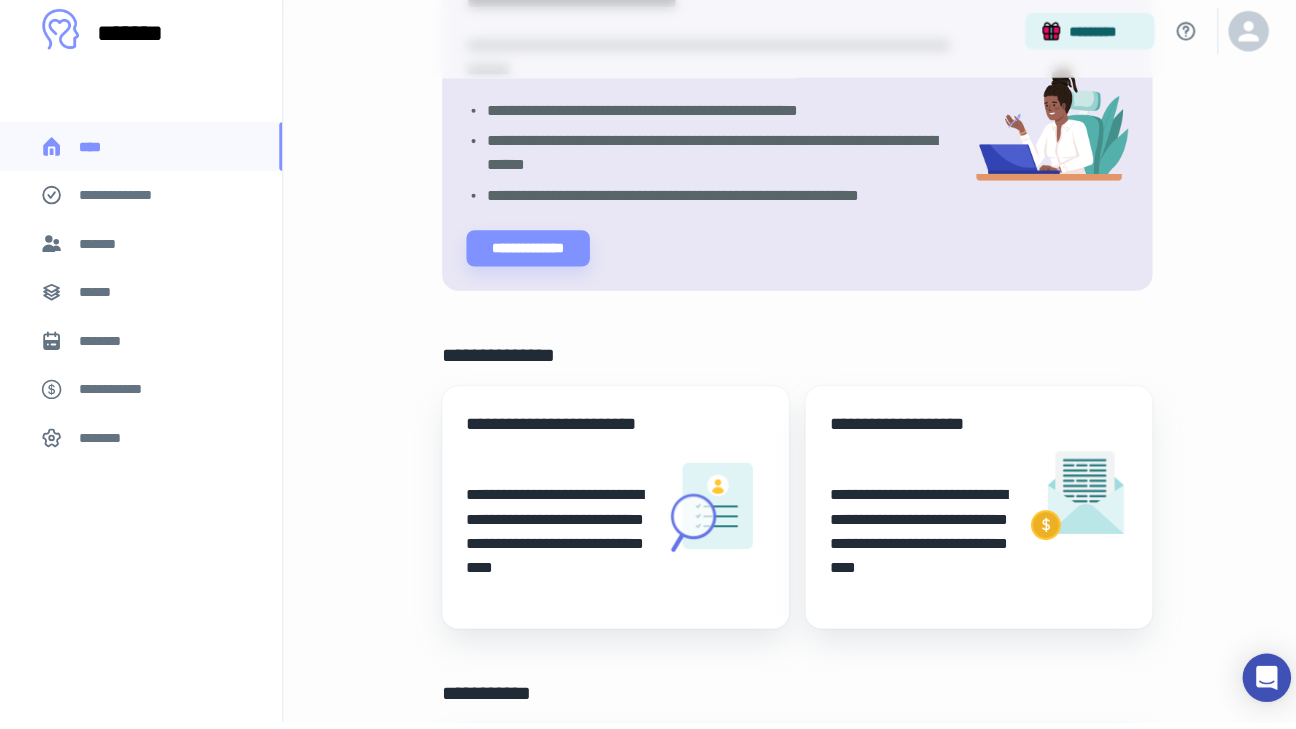 click at bounding box center [706, 517] 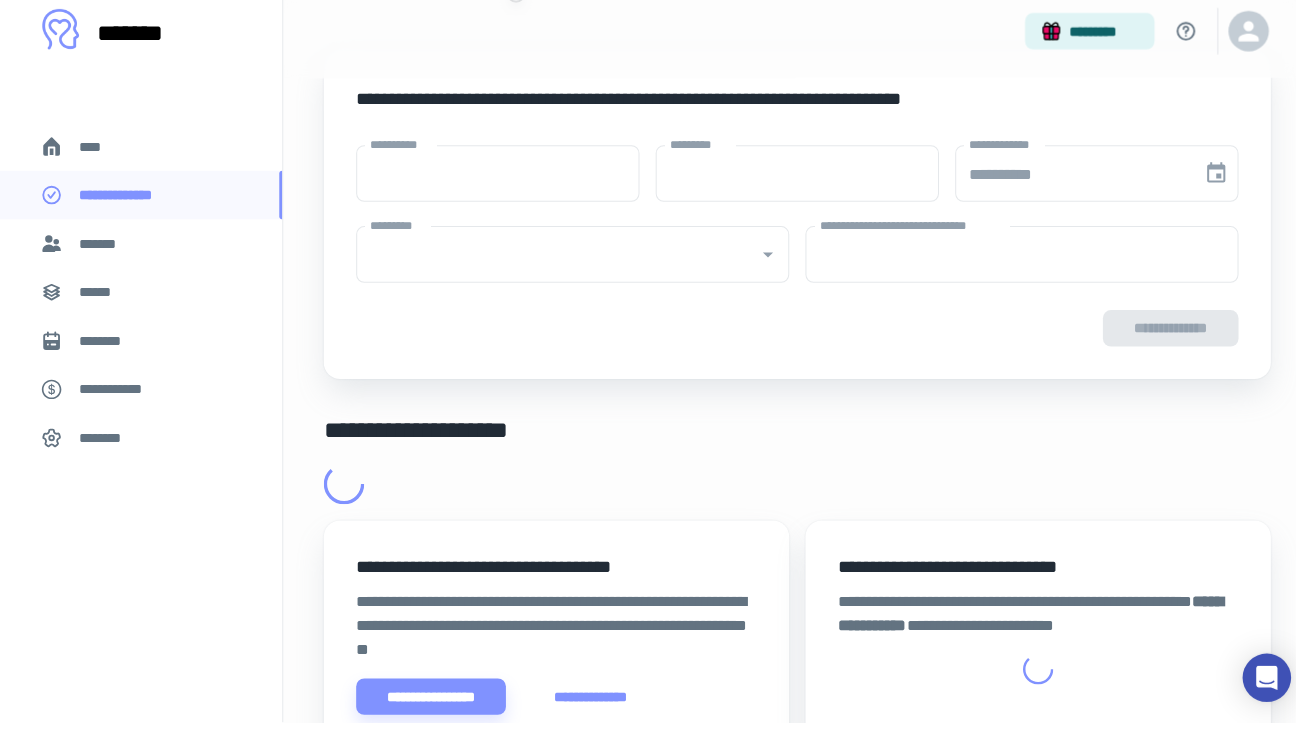 scroll, scrollTop: 0, scrollLeft: 0, axis: both 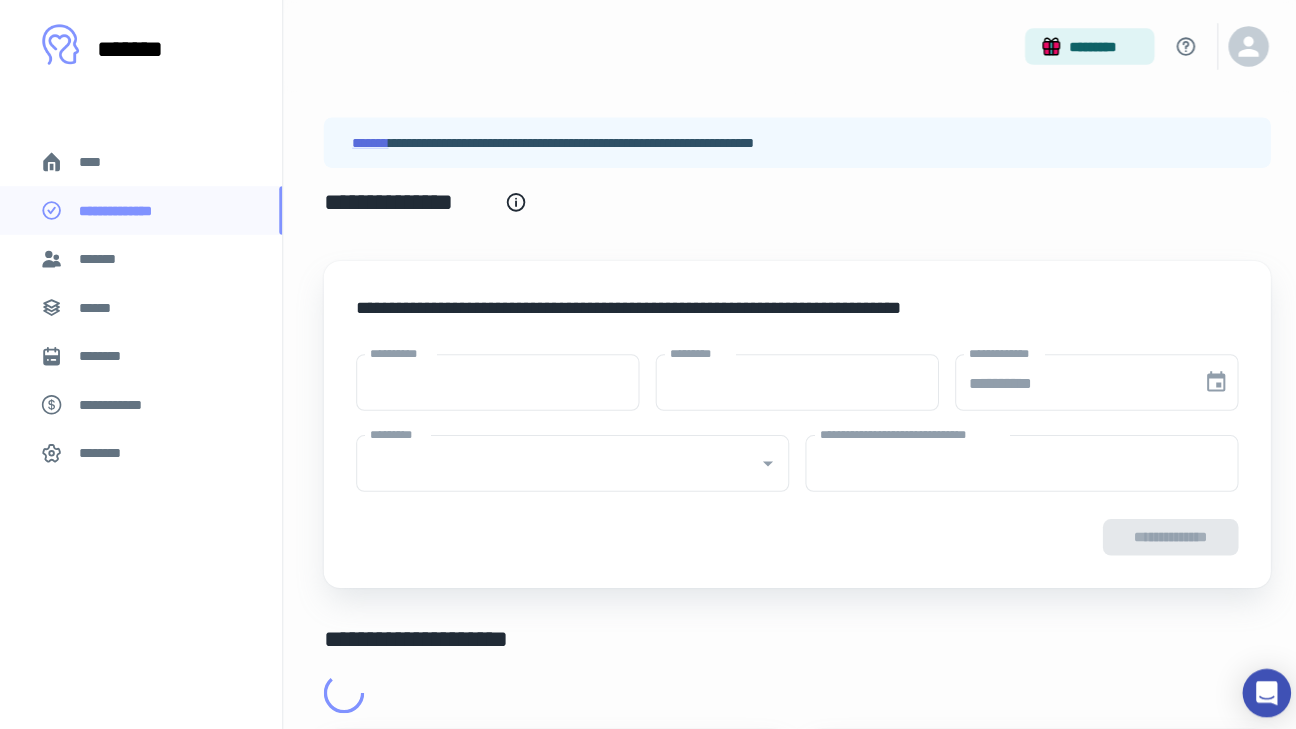 type on "****" 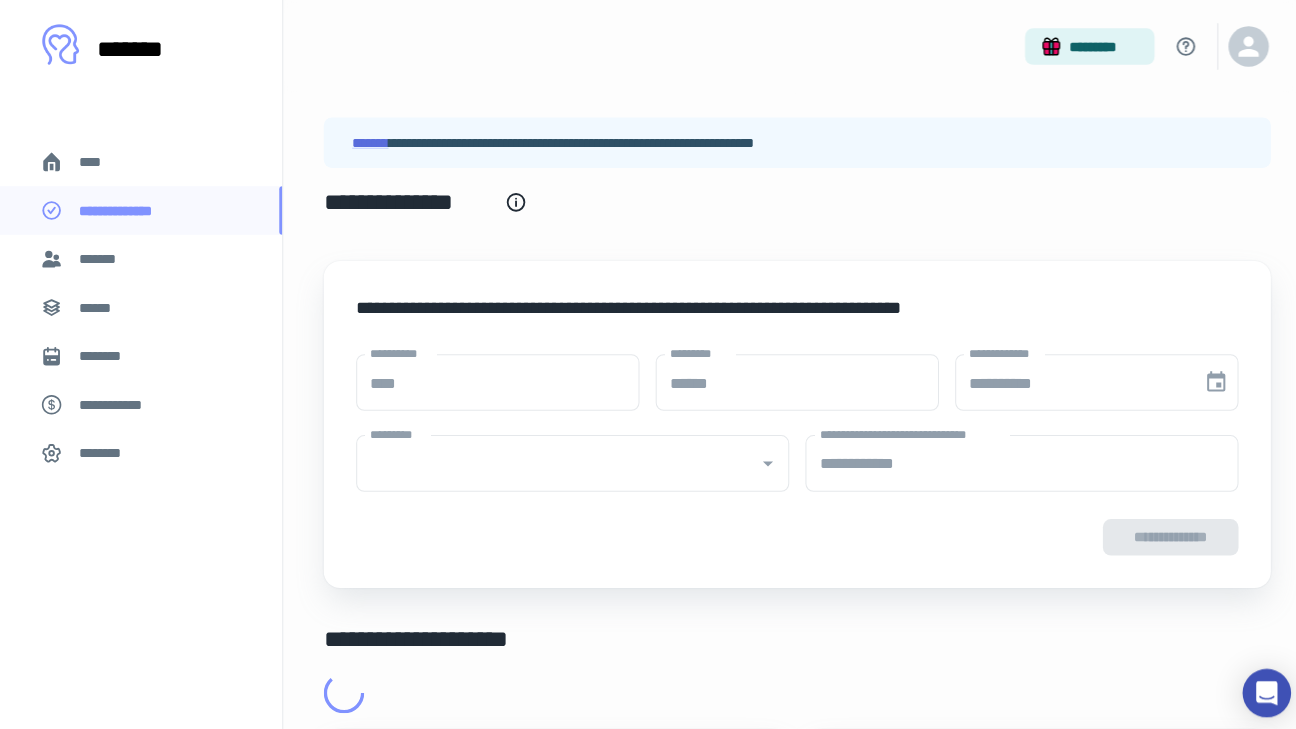 type on "**********" 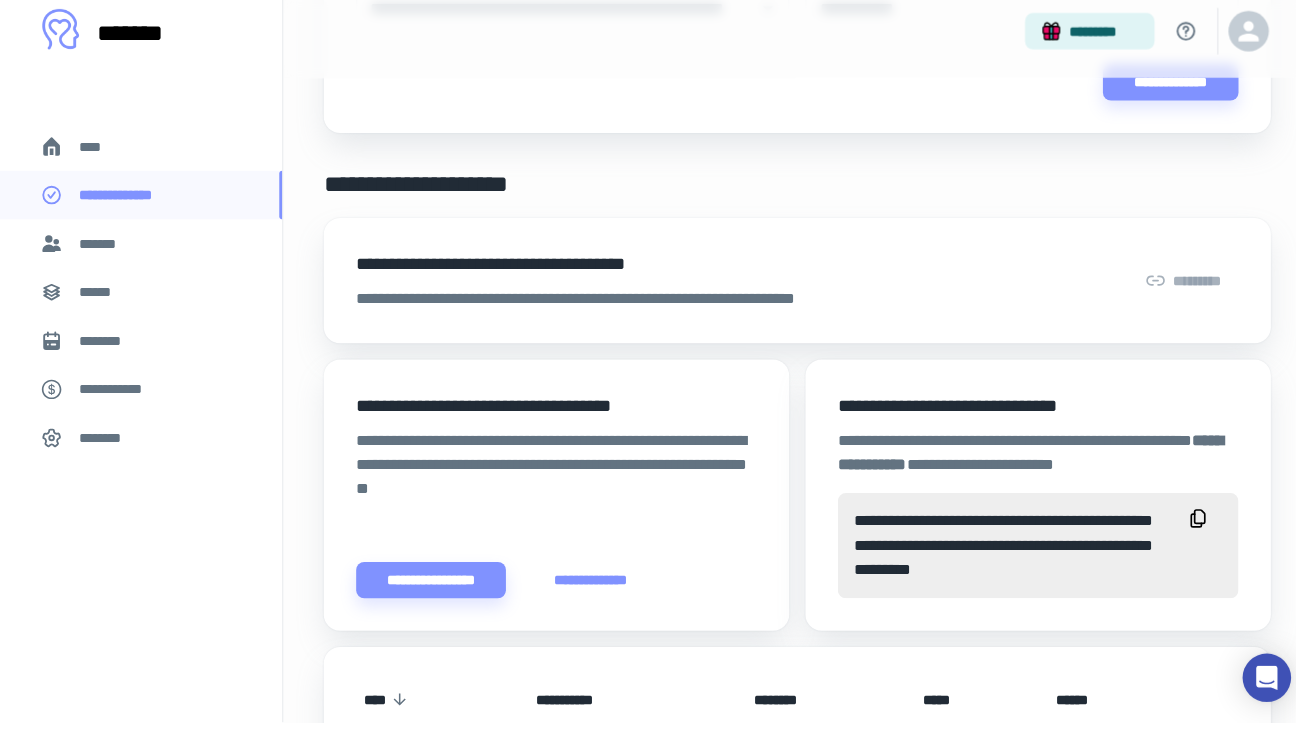 scroll, scrollTop: 438, scrollLeft: 0, axis: vertical 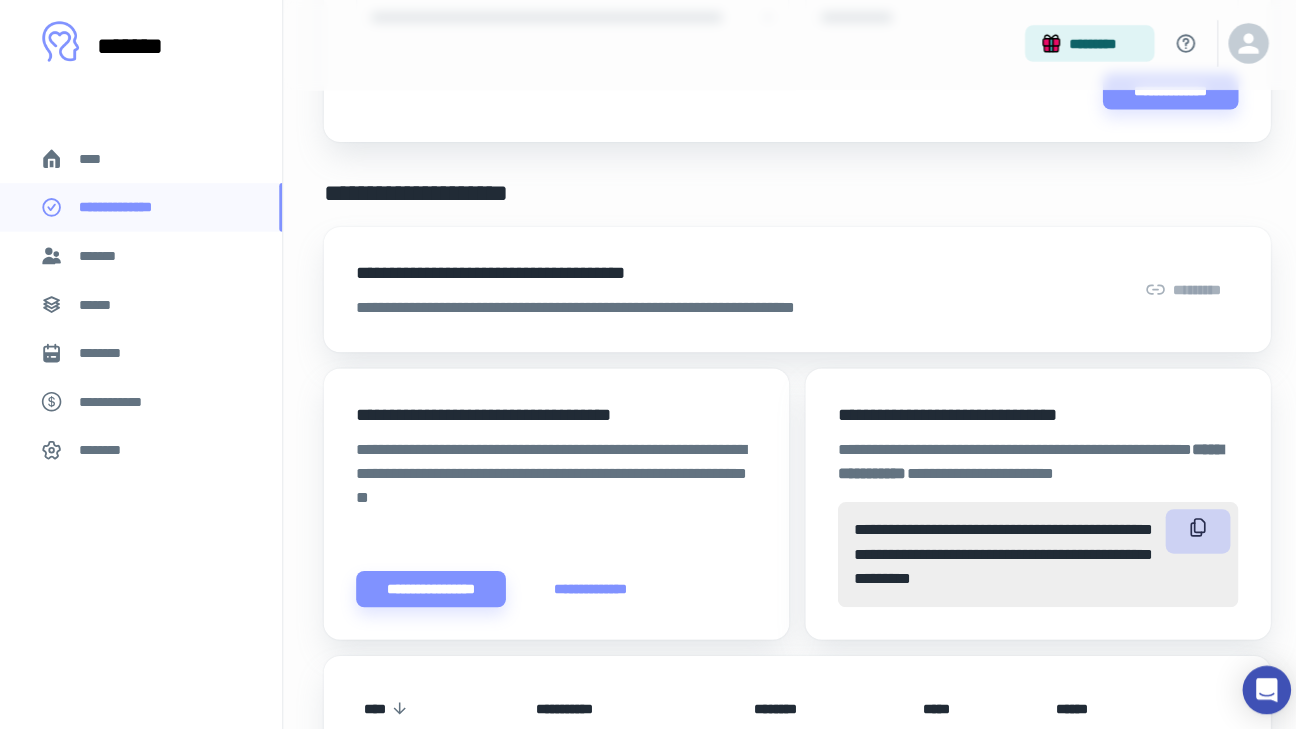 click 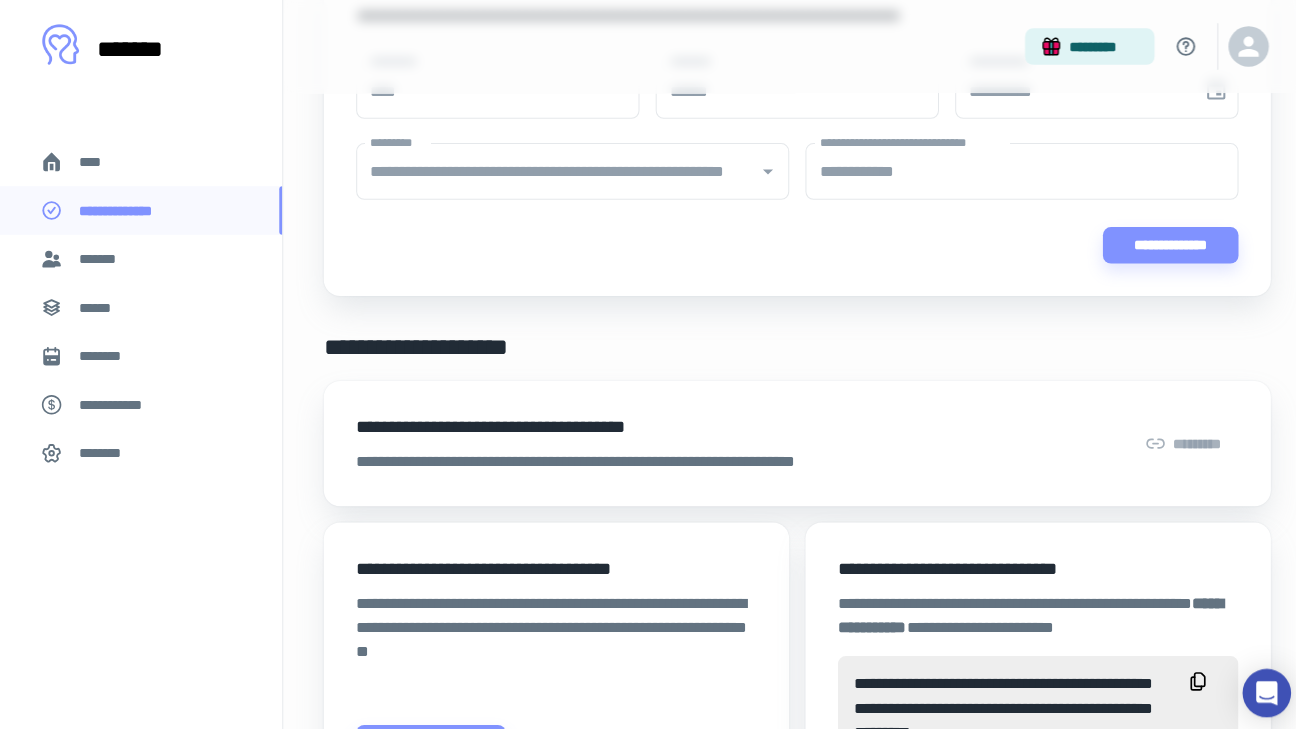 scroll, scrollTop: 0, scrollLeft: 0, axis: both 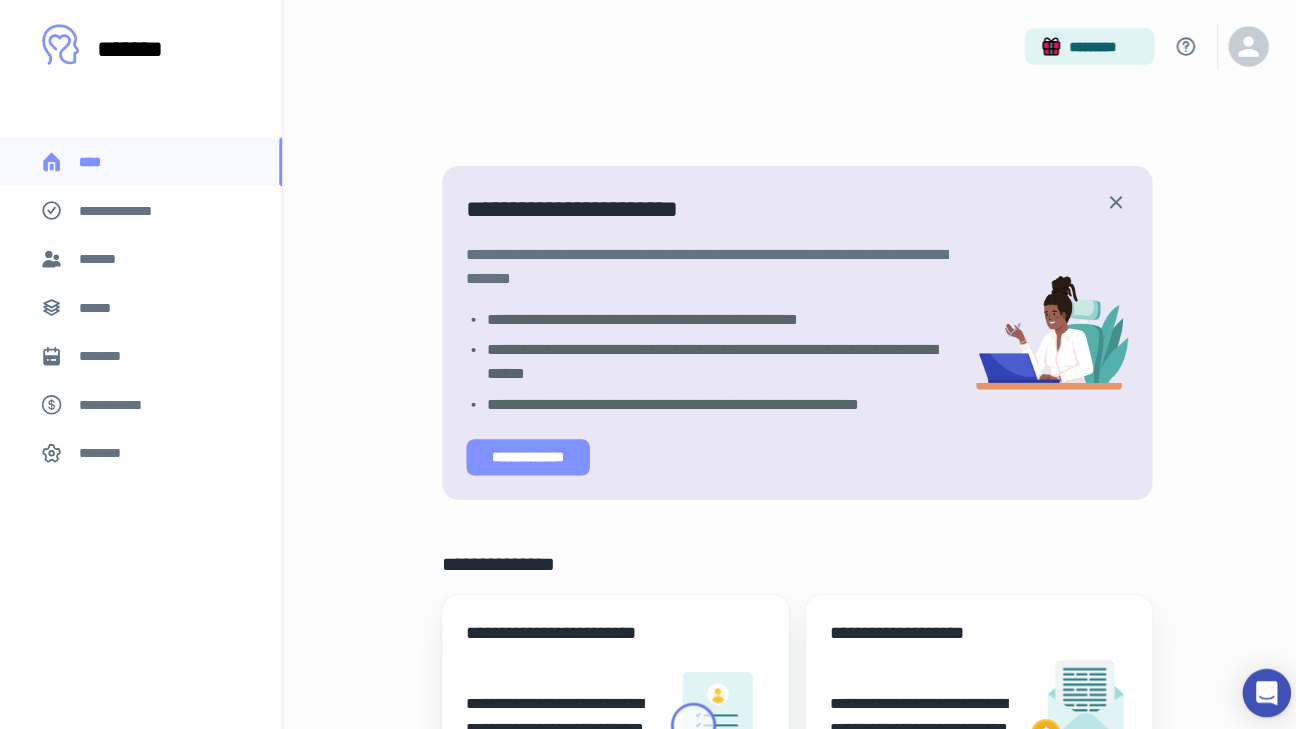 click on "**********" at bounding box center [522, 452] 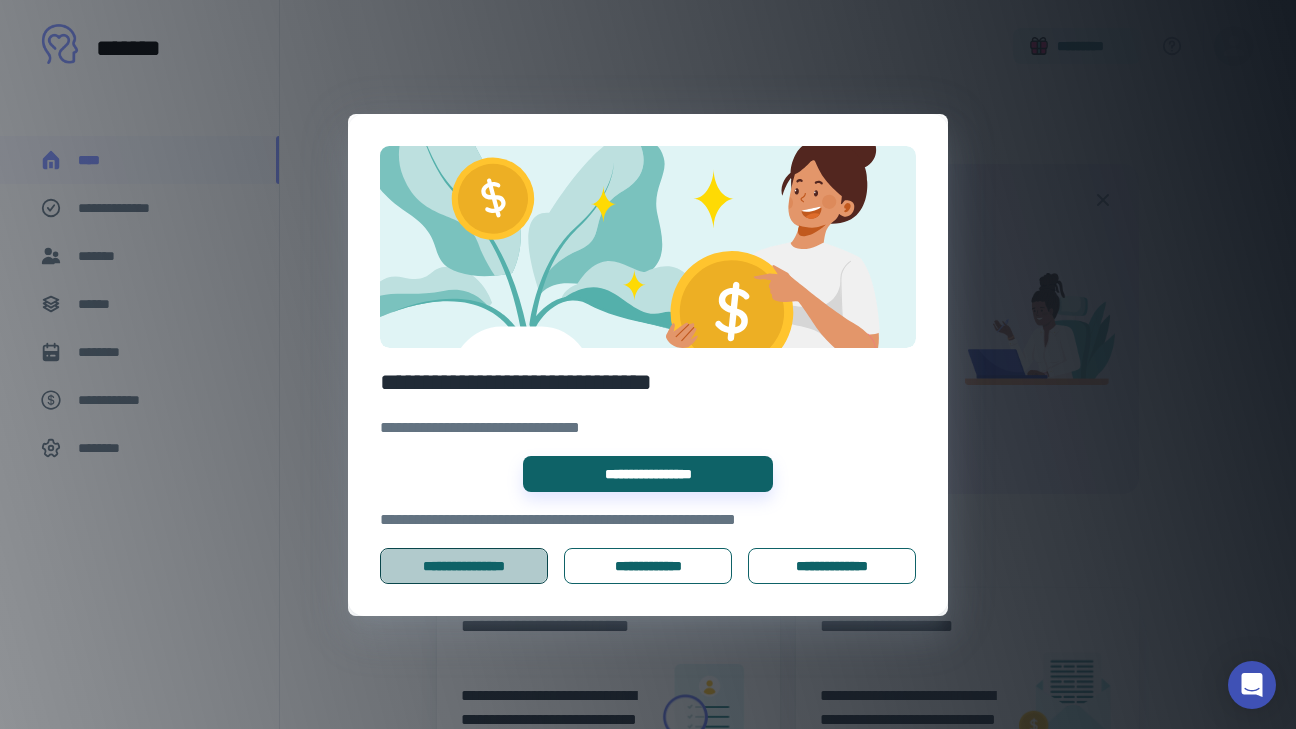 click on "**********" at bounding box center (464, 566) 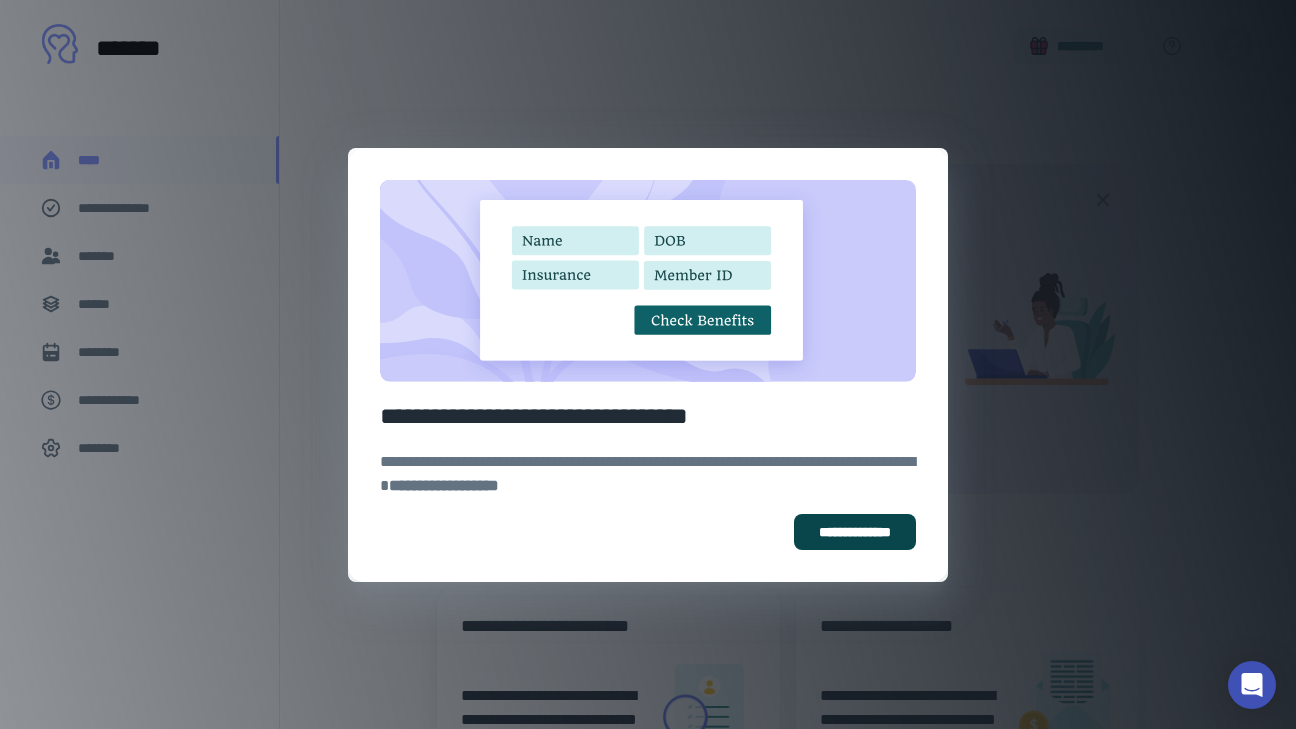 click on "**********" at bounding box center [855, 532] 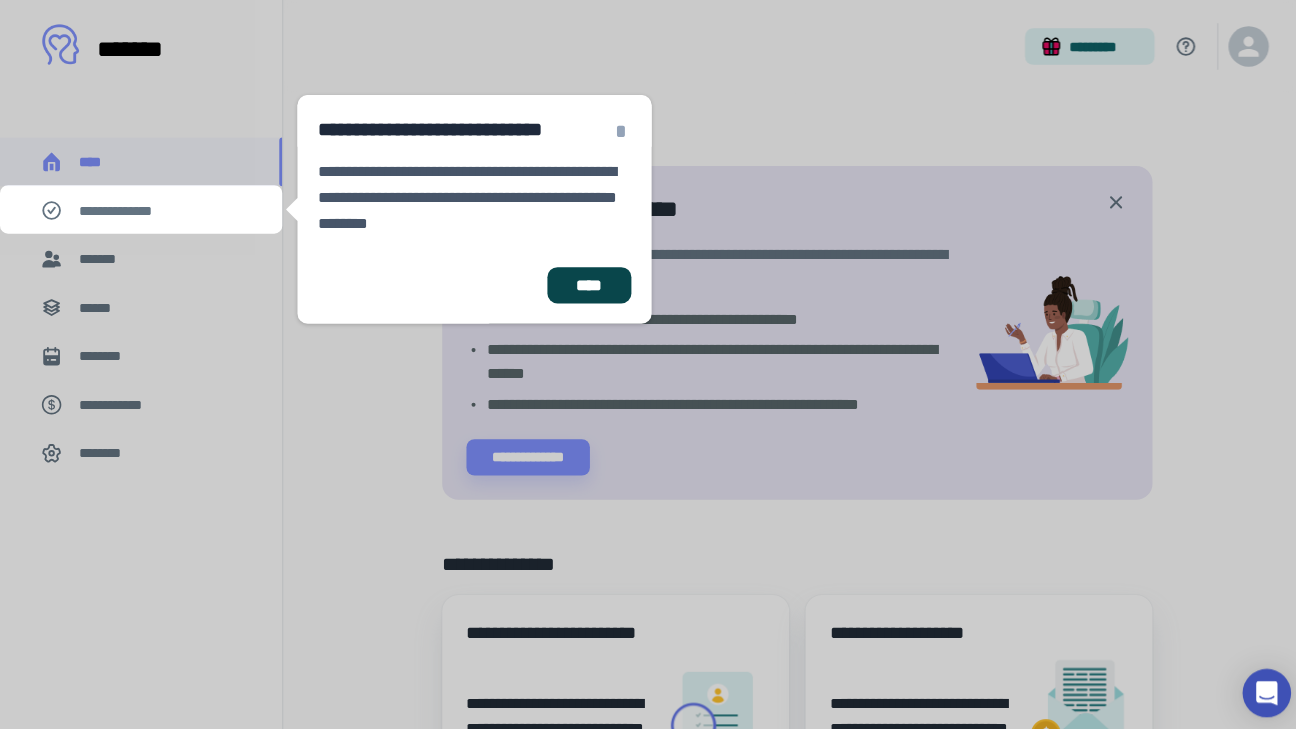 click on "****" at bounding box center (582, 282) 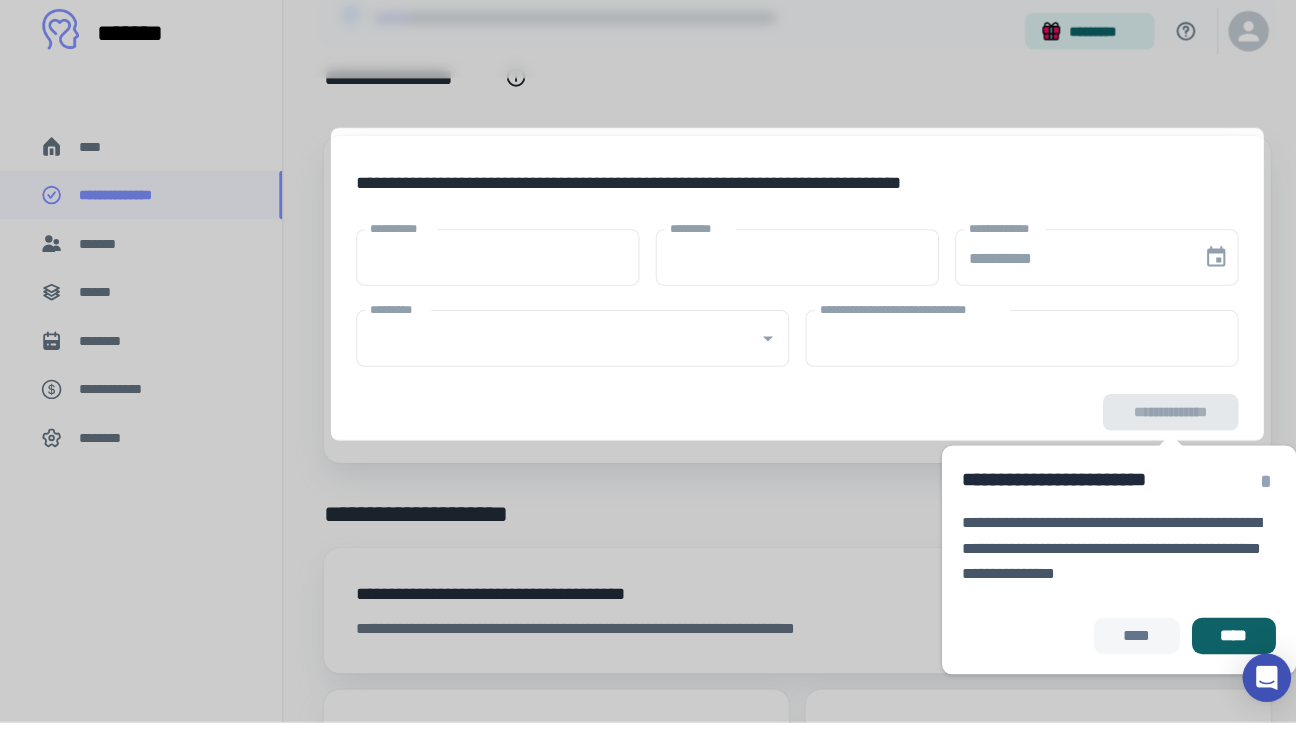 type on "****" 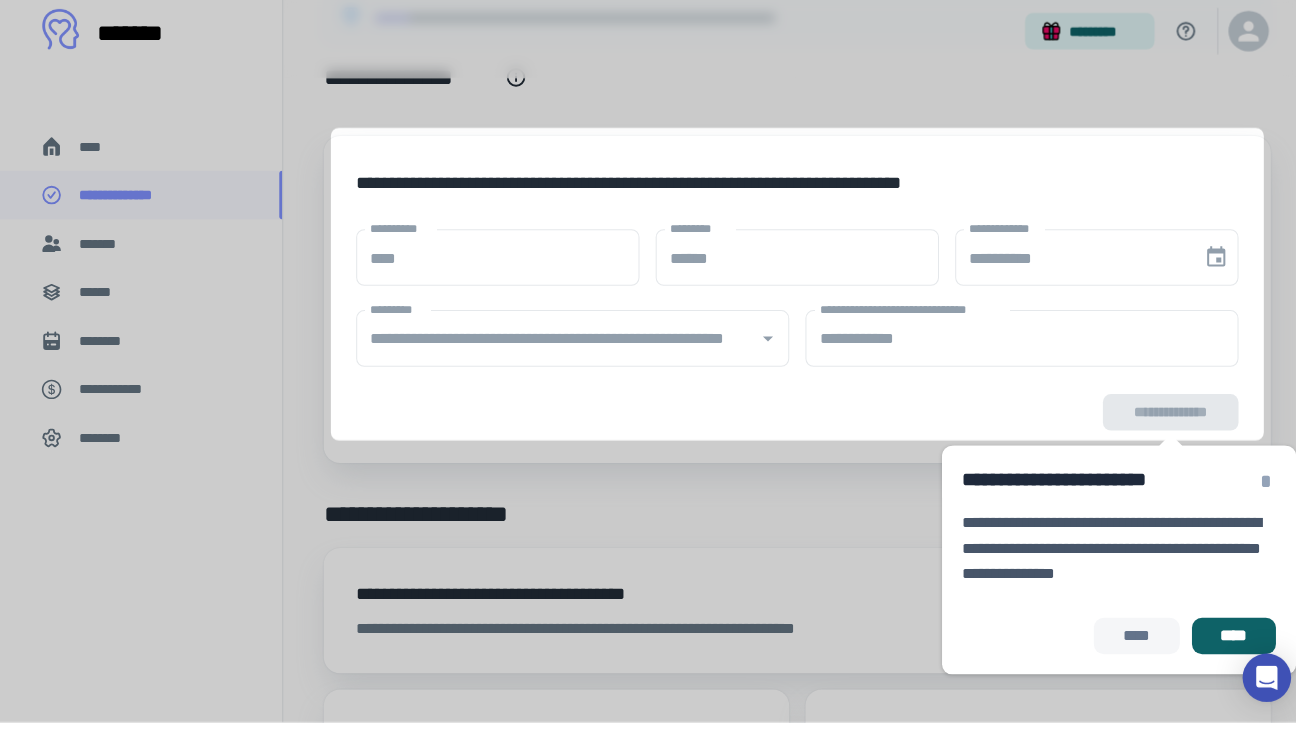 scroll, scrollTop: 159, scrollLeft: 0, axis: vertical 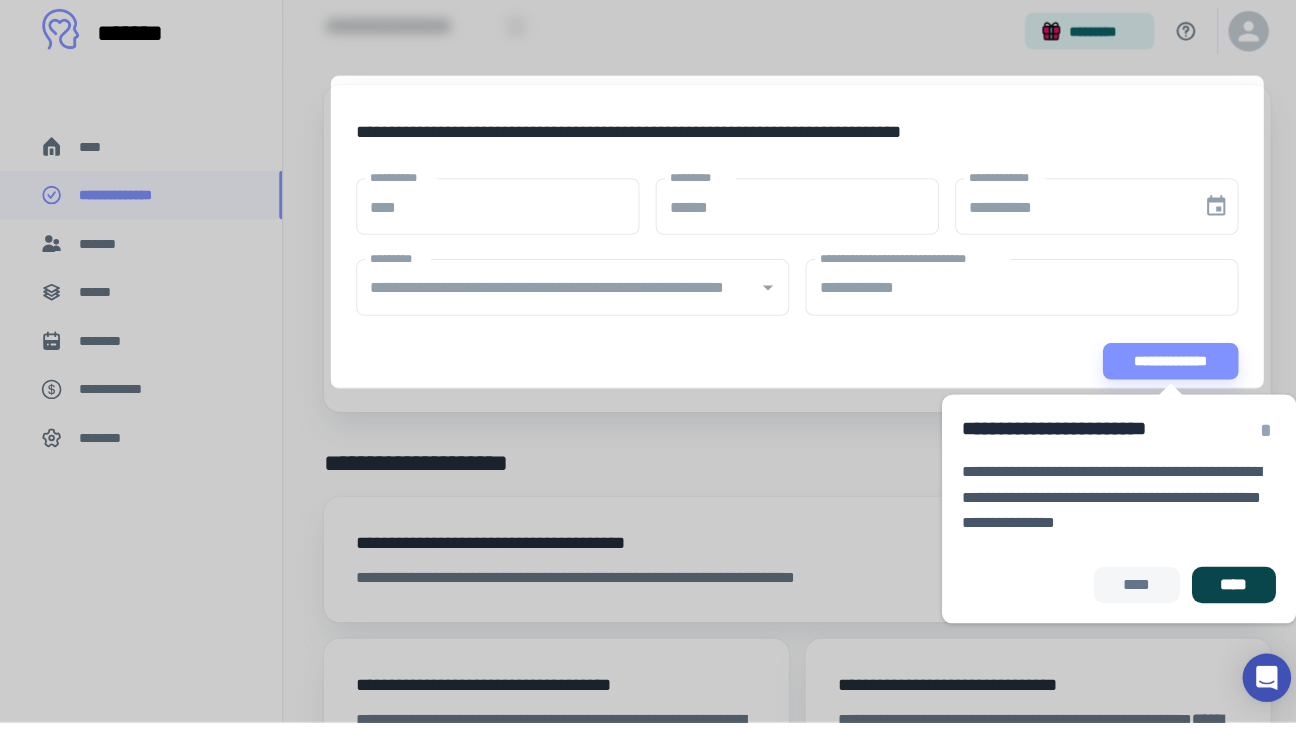 click on "****" at bounding box center [1219, 593] 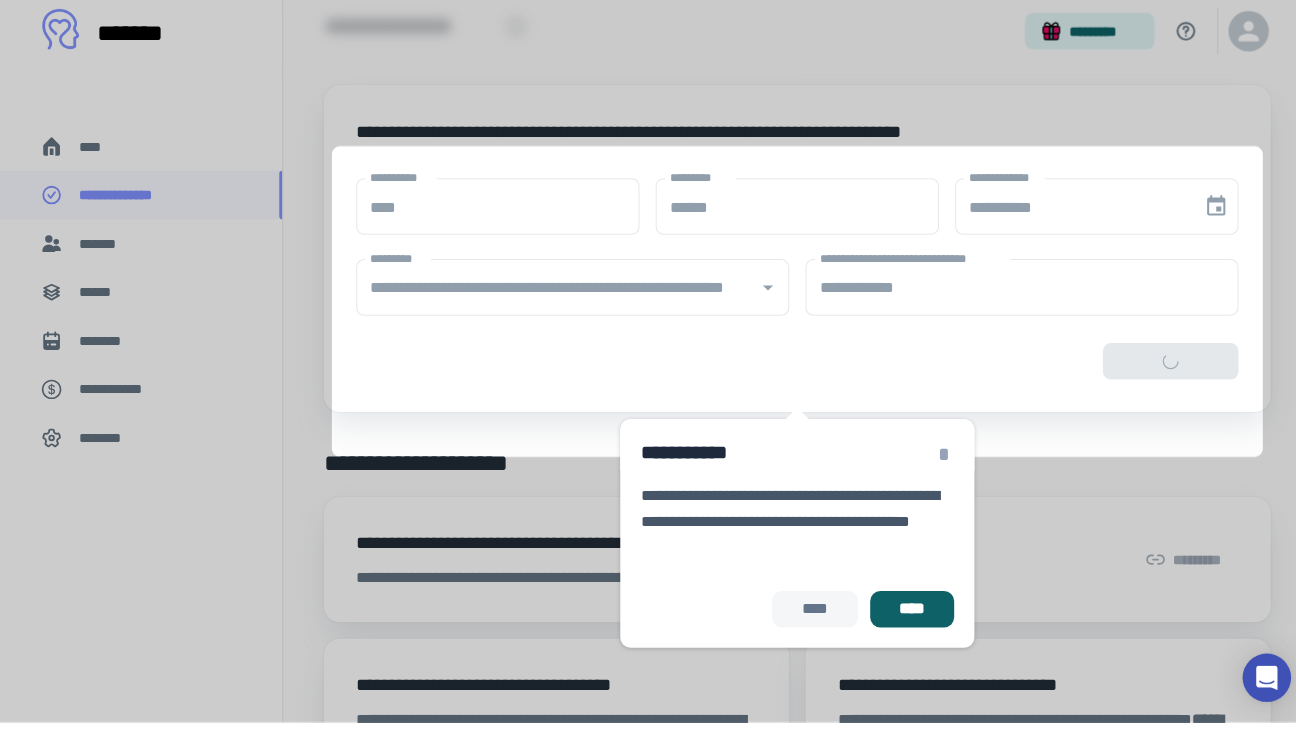 scroll, scrollTop: 63, scrollLeft: 0, axis: vertical 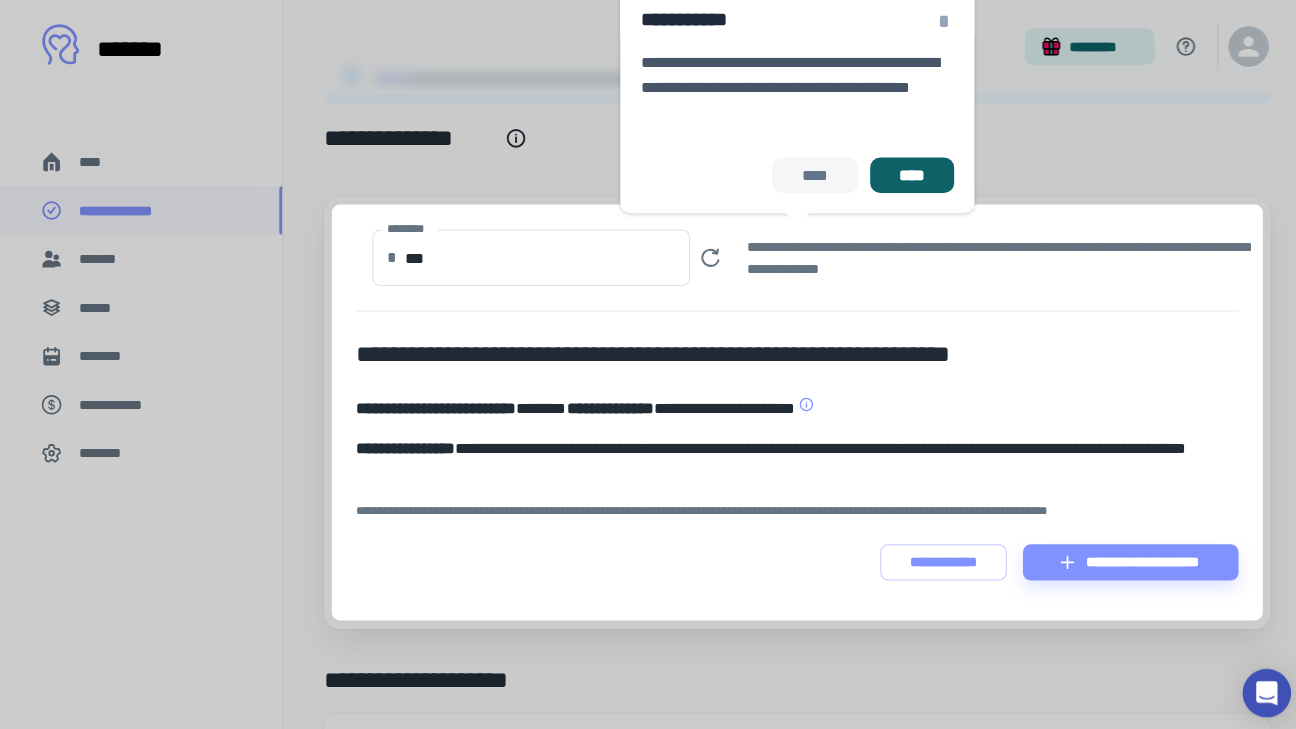 click on "**********" at bounding box center [788, 408] 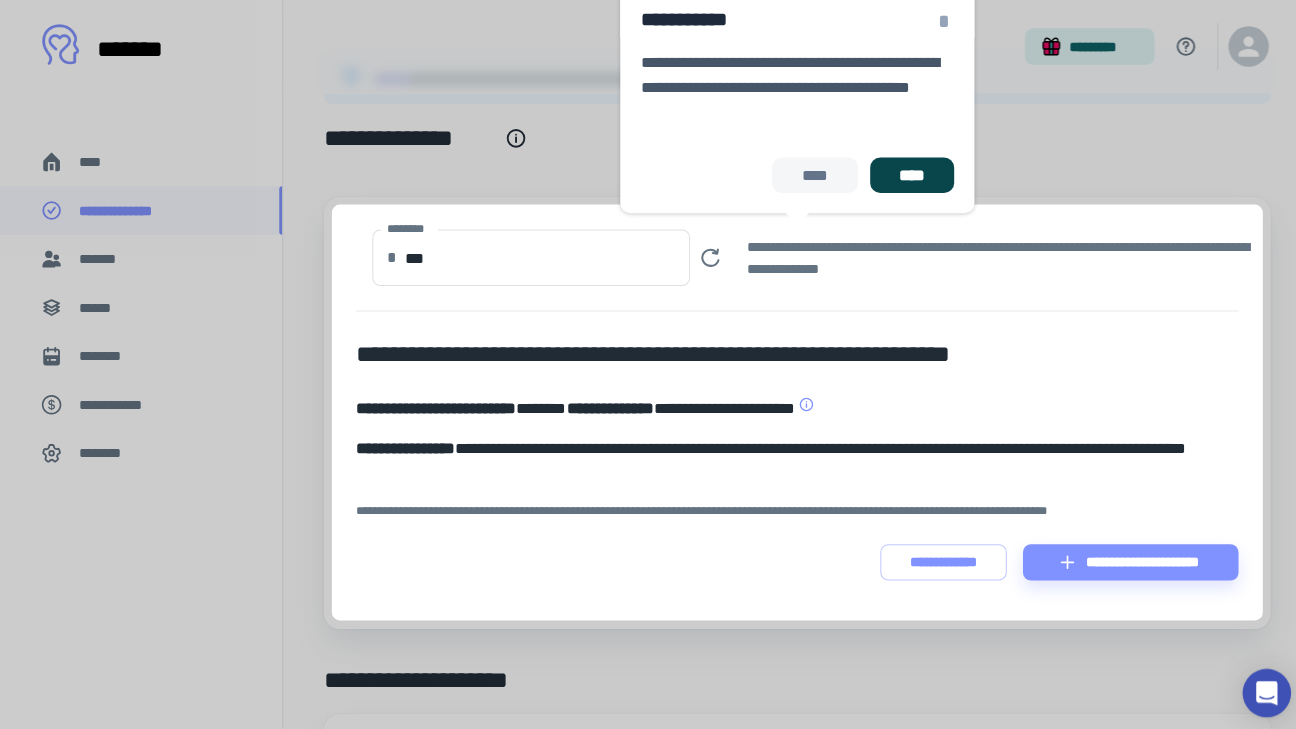 click on "****" at bounding box center (901, 174) 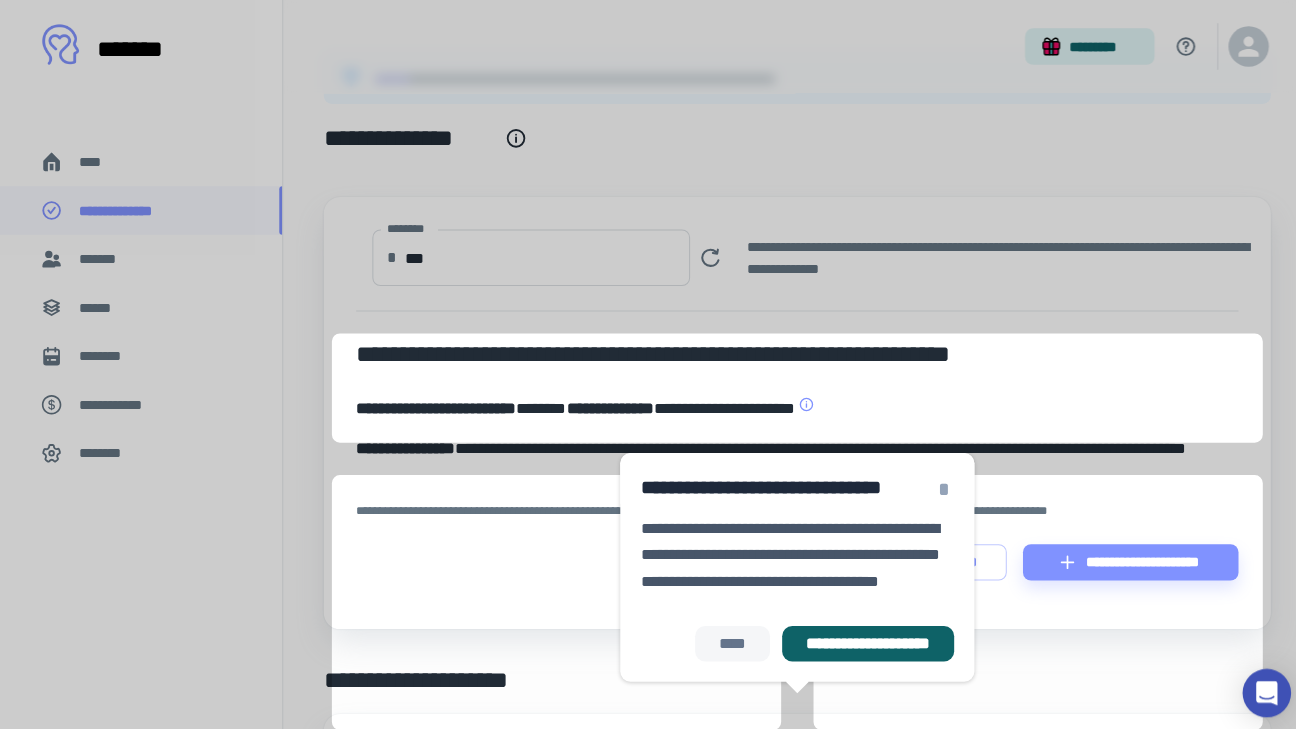 scroll, scrollTop: 458, scrollLeft: 0, axis: vertical 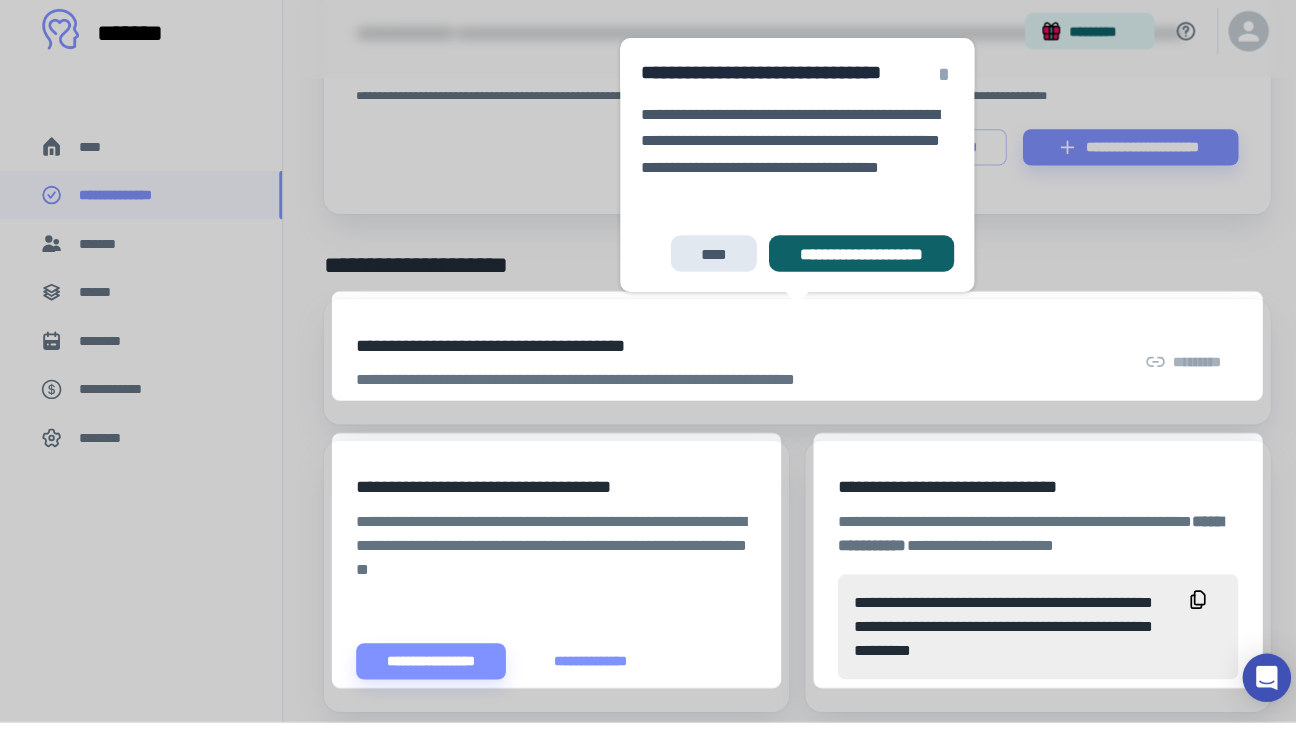 click on "****" at bounding box center (705, 266) 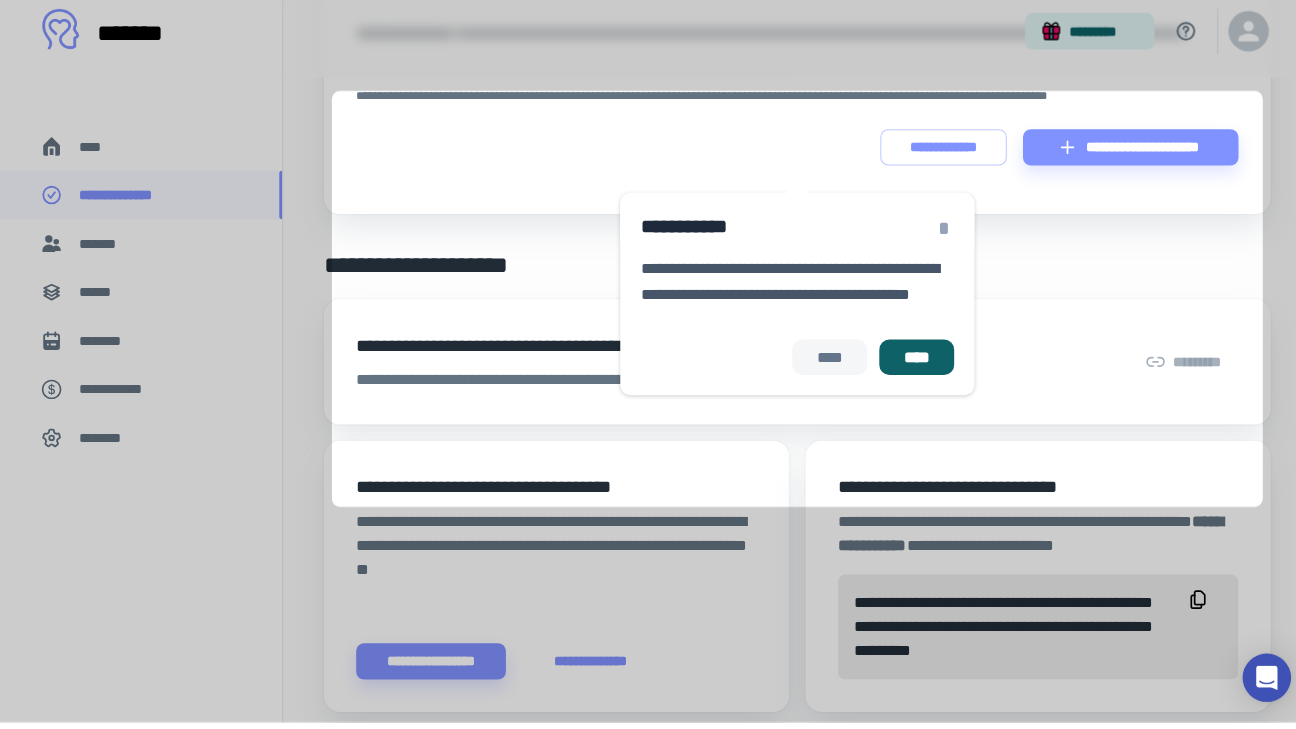 scroll, scrollTop: 115, scrollLeft: 0, axis: vertical 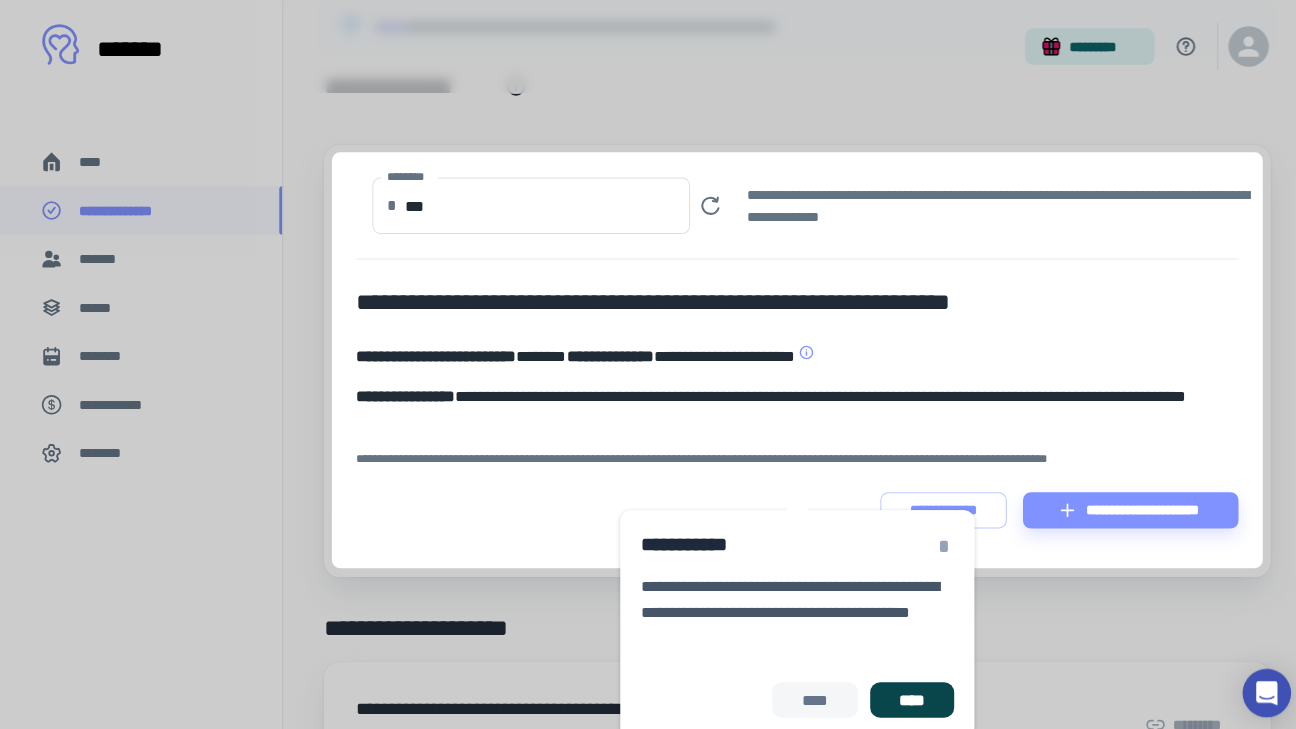 click on "****" at bounding box center [901, 692] 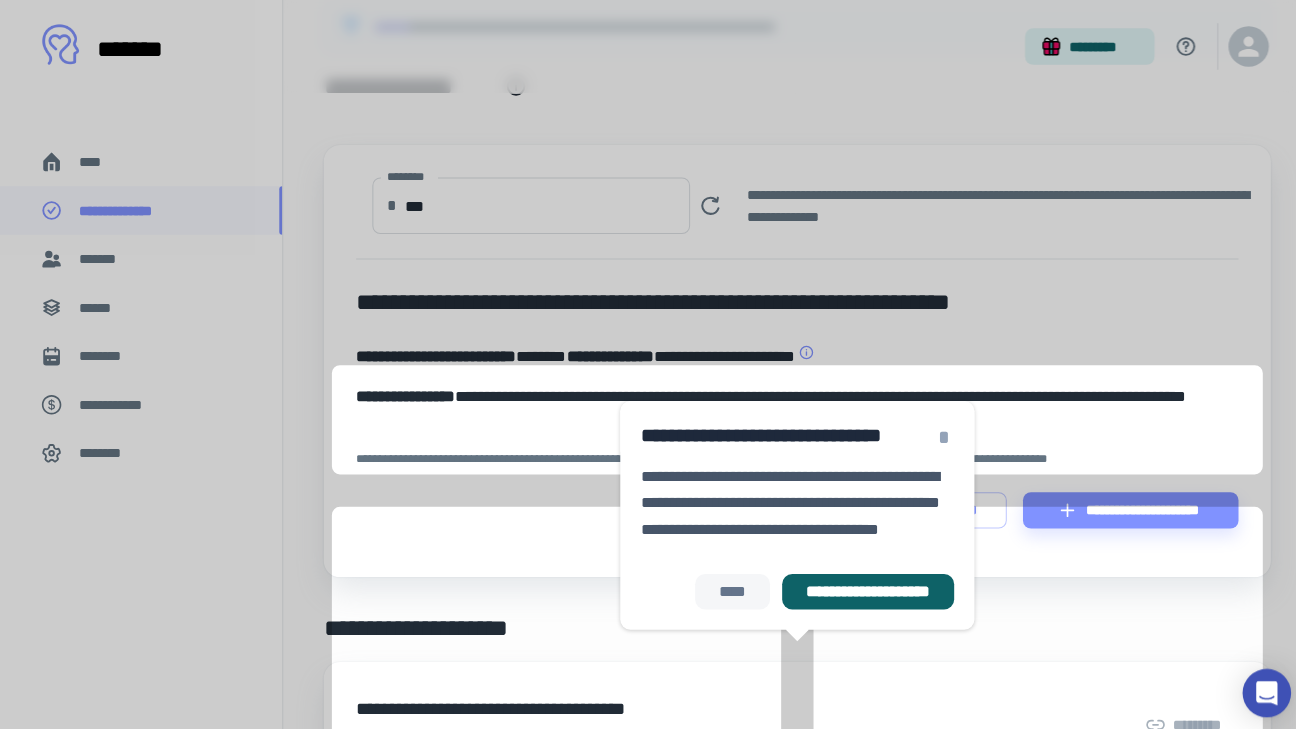 scroll, scrollTop: 458, scrollLeft: 0, axis: vertical 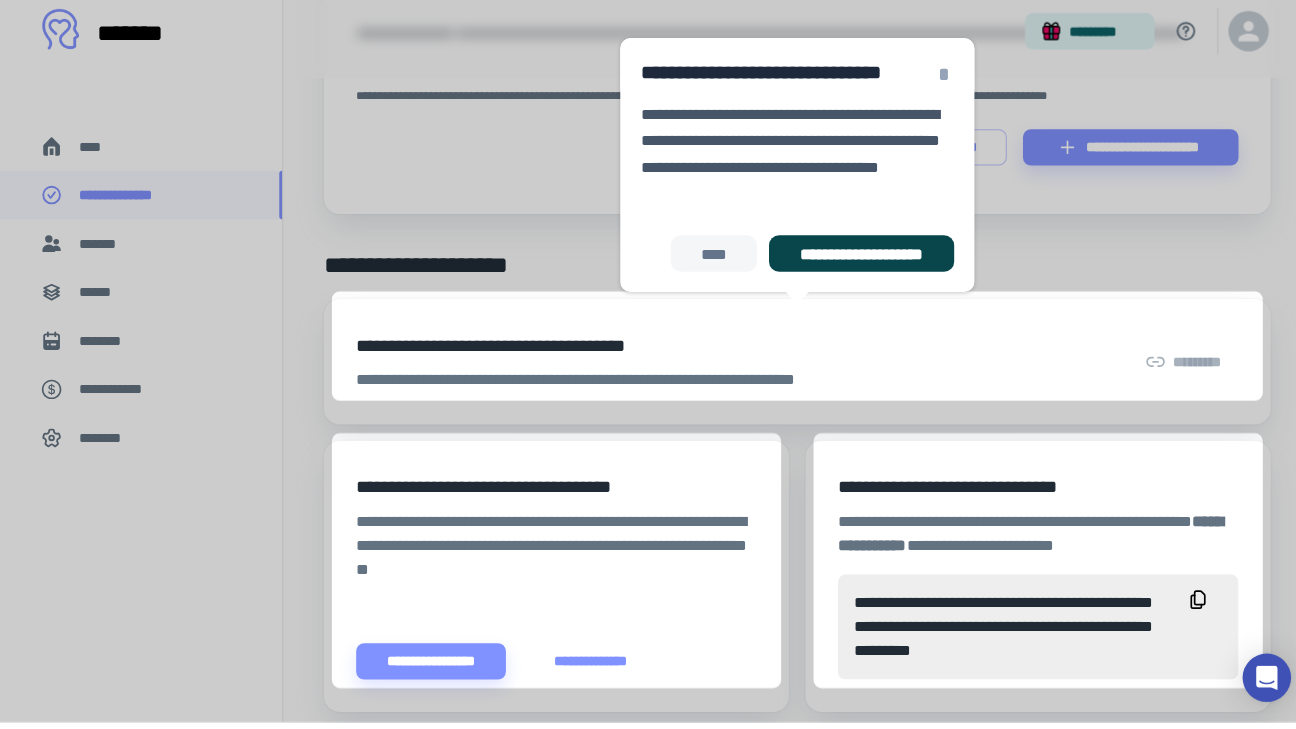 click on "**********" at bounding box center (851, 266) 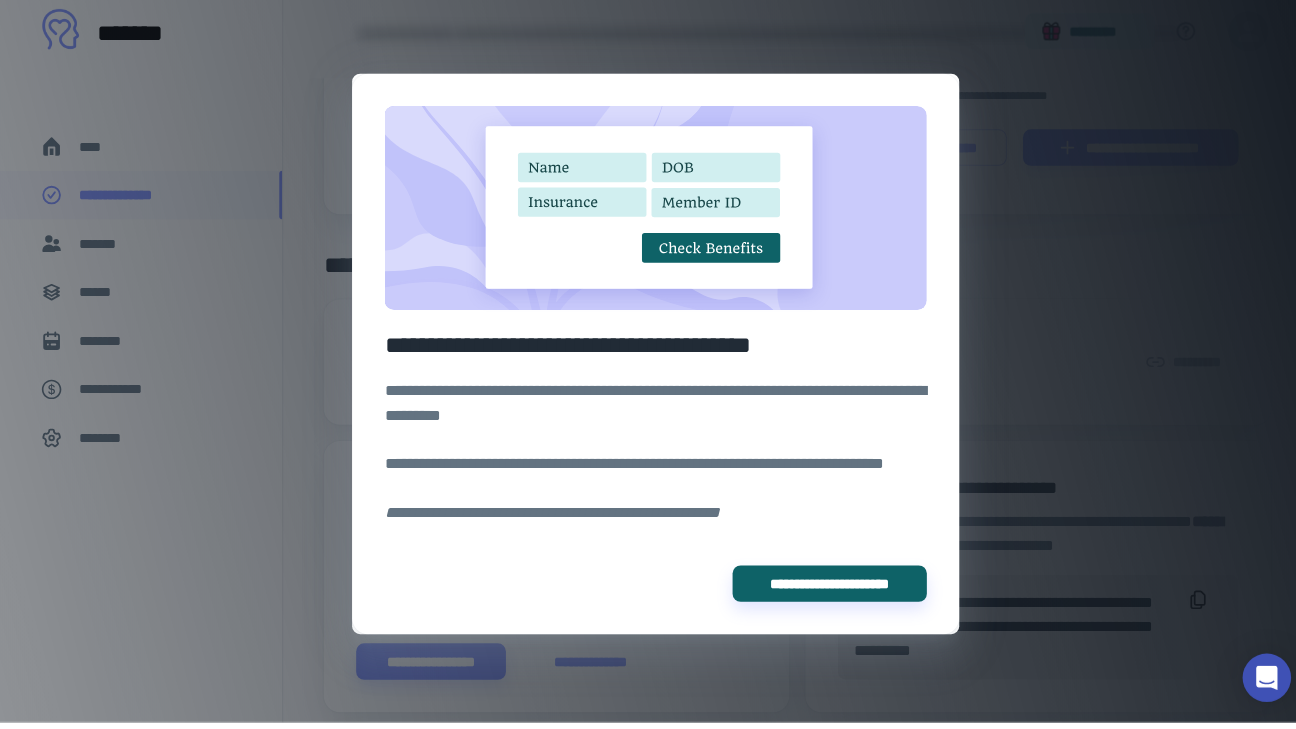 scroll, scrollTop: 473, scrollLeft: 0, axis: vertical 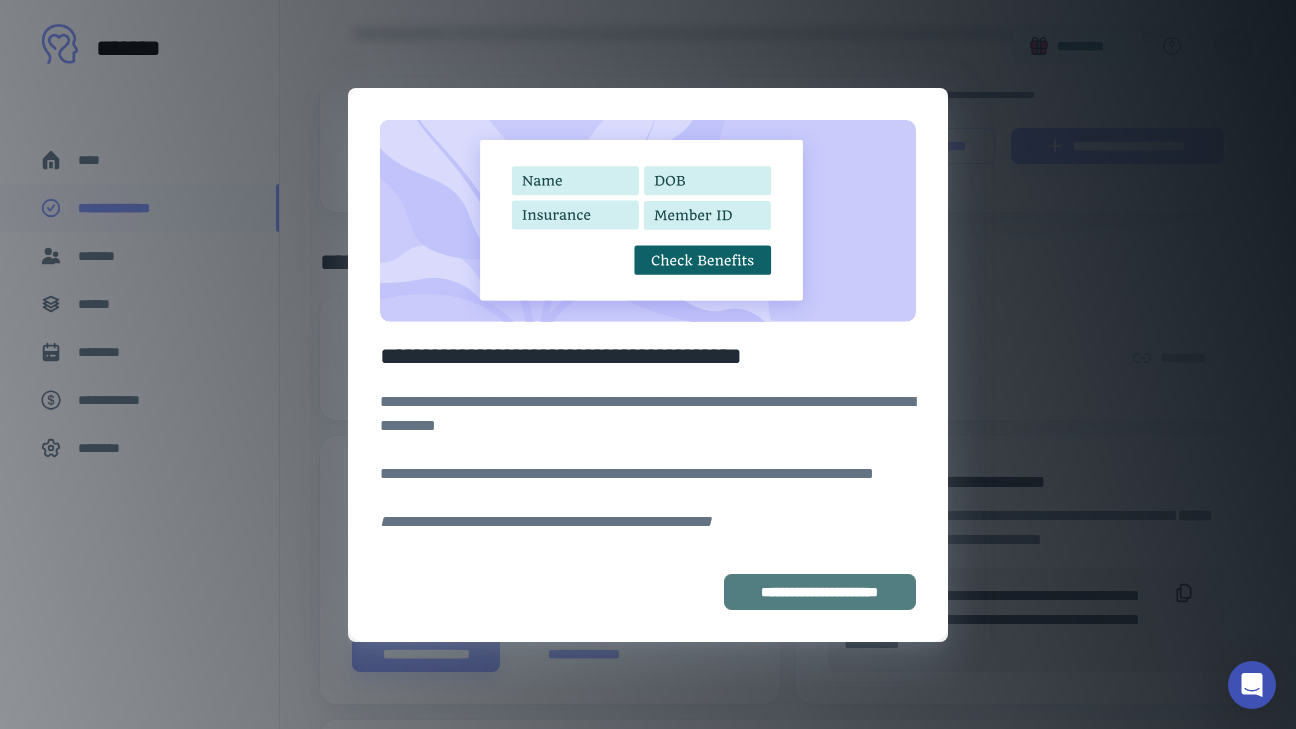 click on "**********" at bounding box center [820, 592] 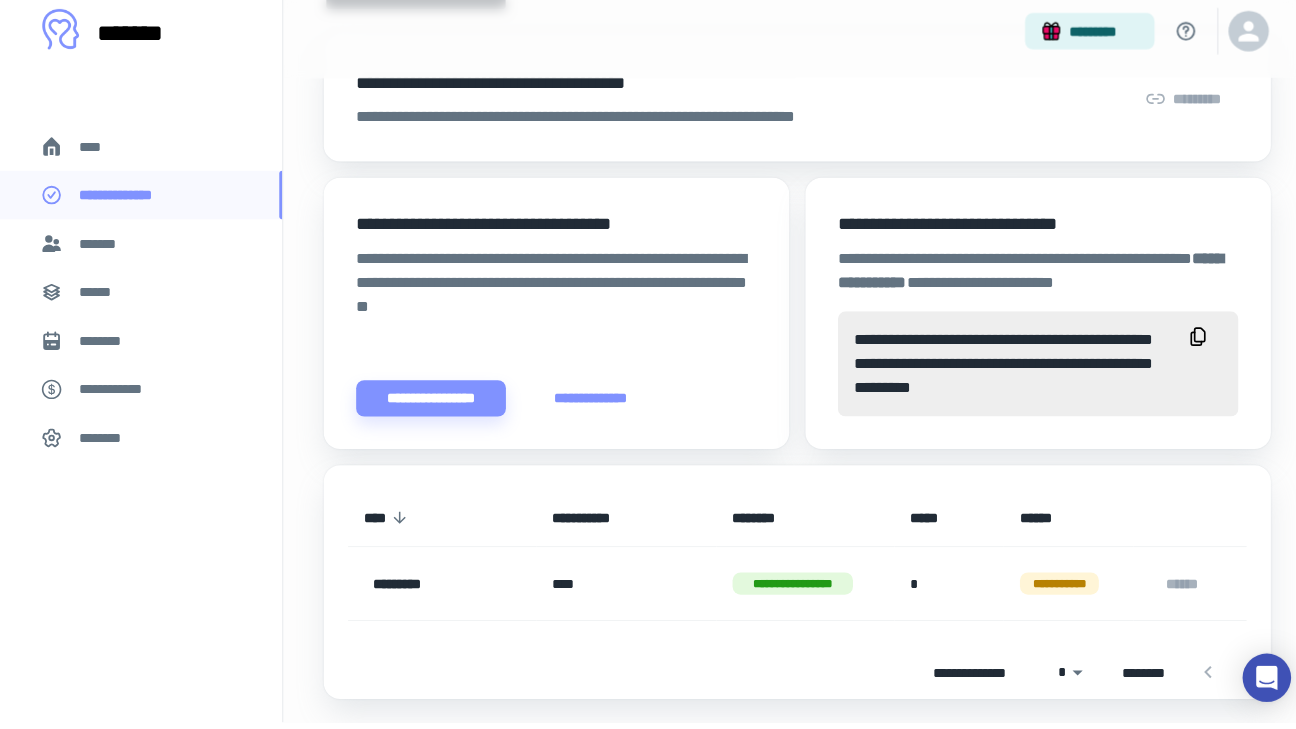 scroll, scrollTop: 722, scrollLeft: 0, axis: vertical 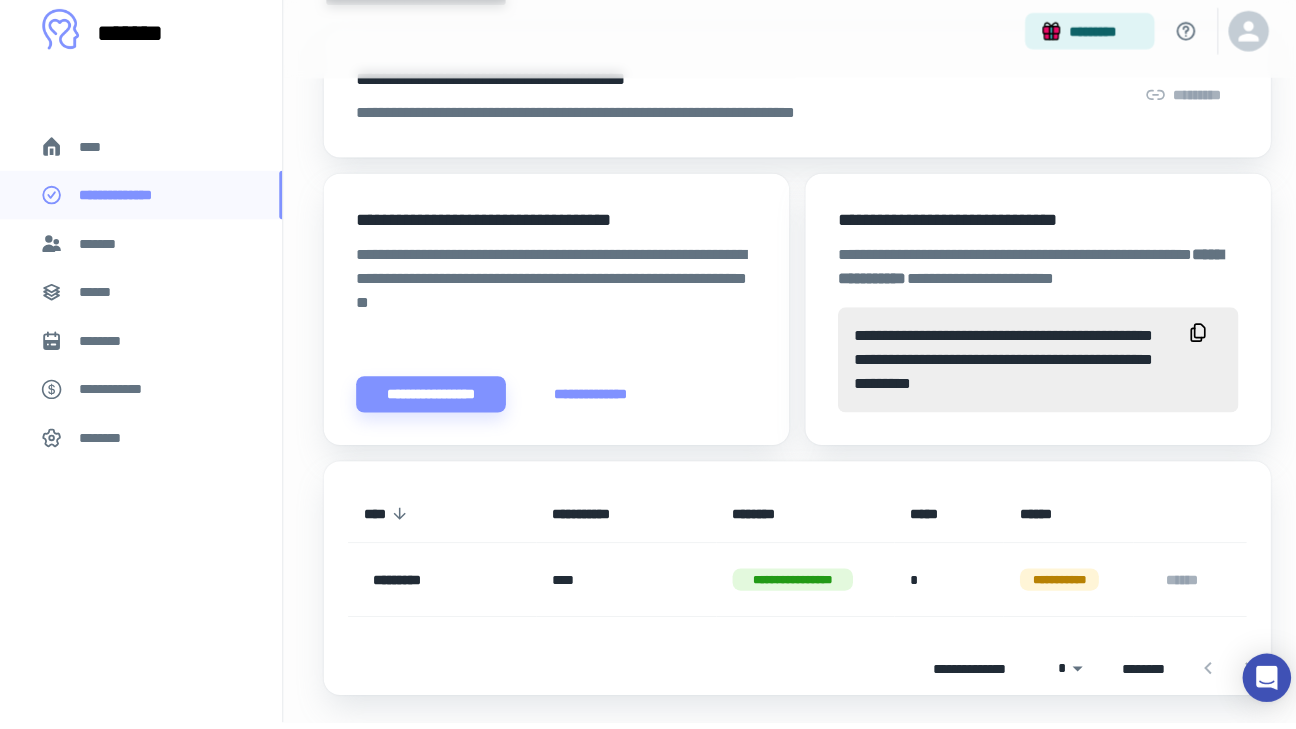 click on "**********" at bounding box center (584, 405) 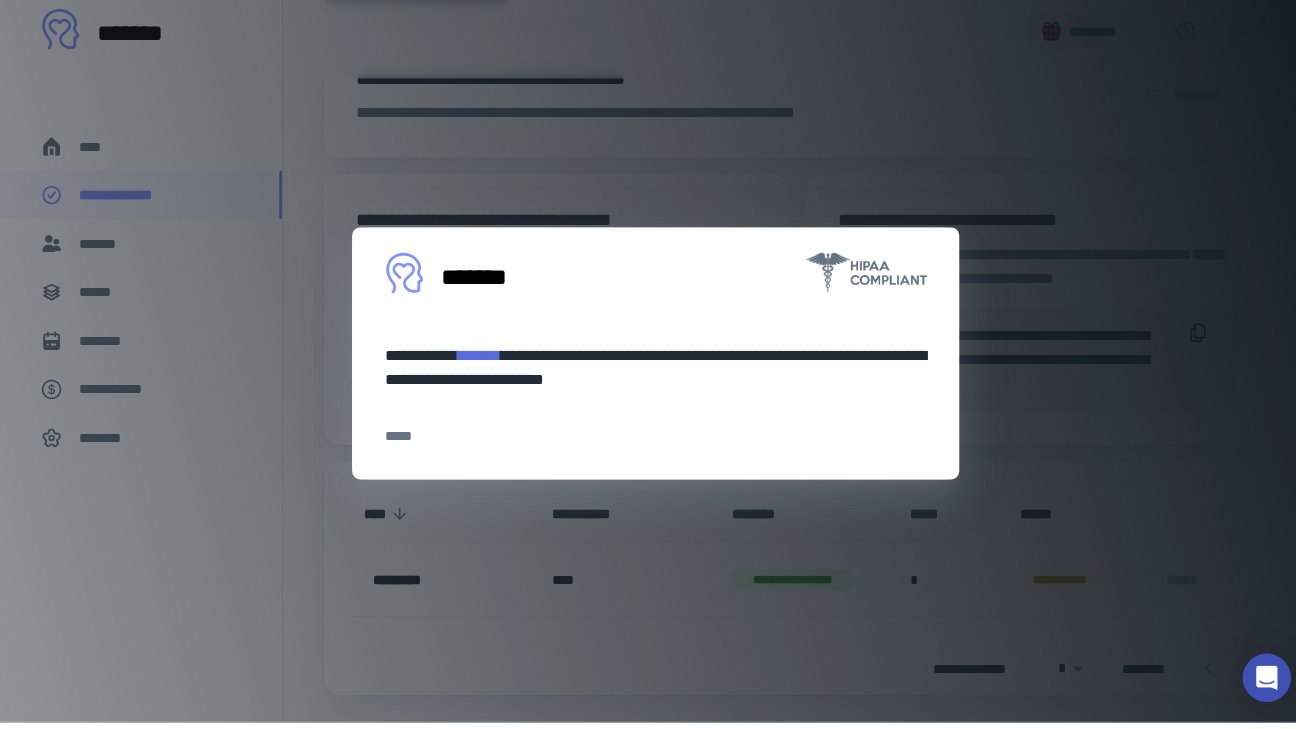 scroll, scrollTop: 738, scrollLeft: 0, axis: vertical 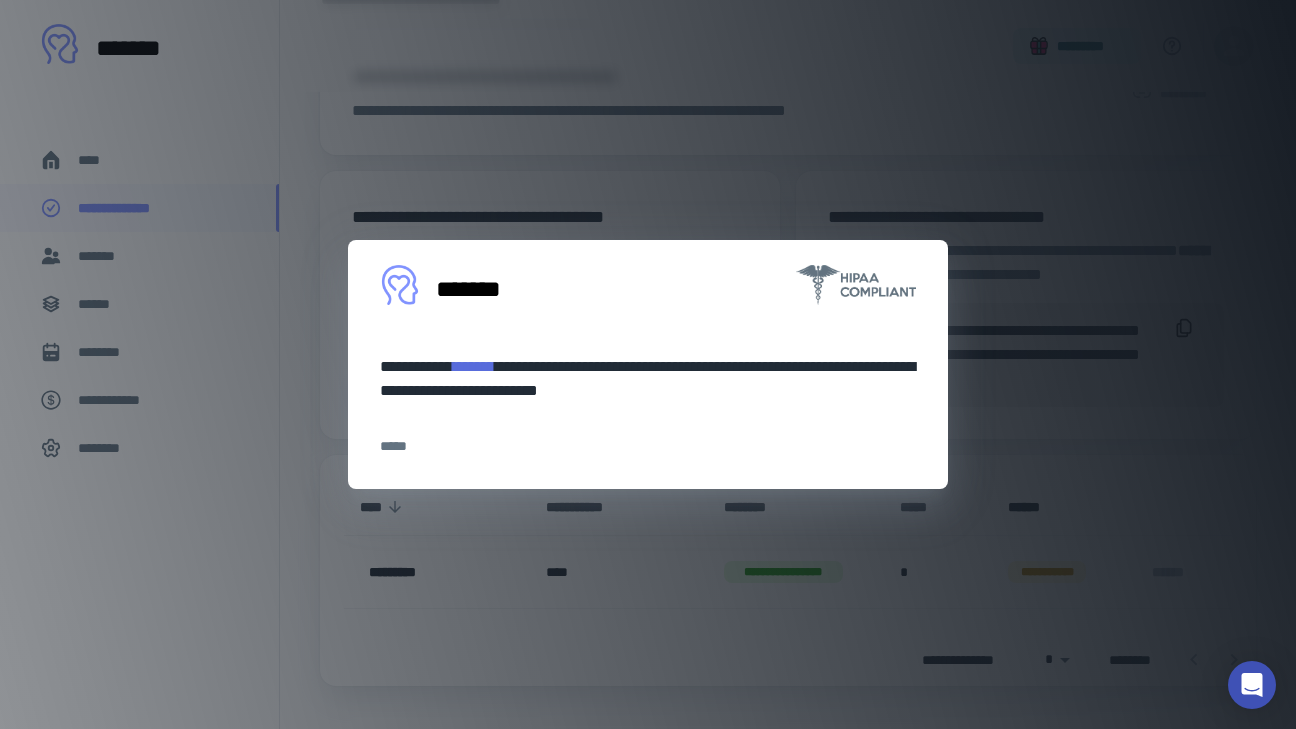 click on "**********" at bounding box center (648, 364) 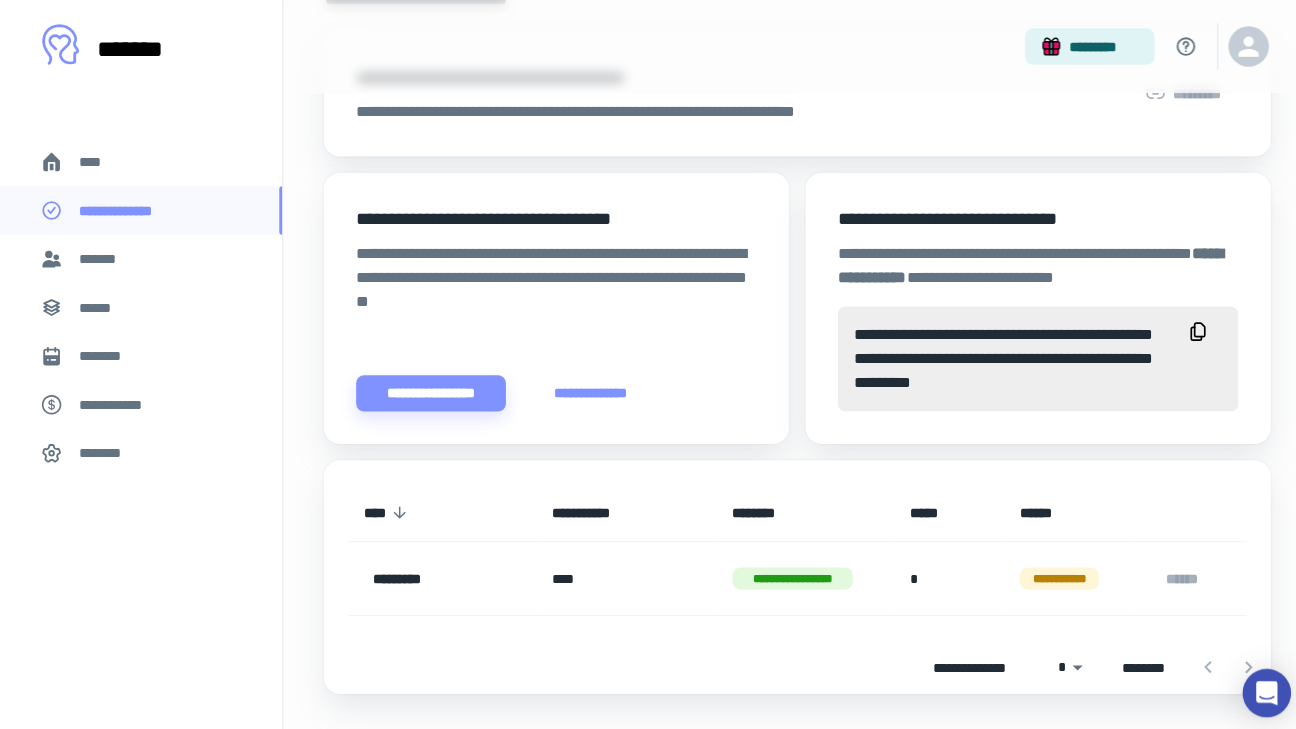 scroll, scrollTop: 774, scrollLeft: 0, axis: vertical 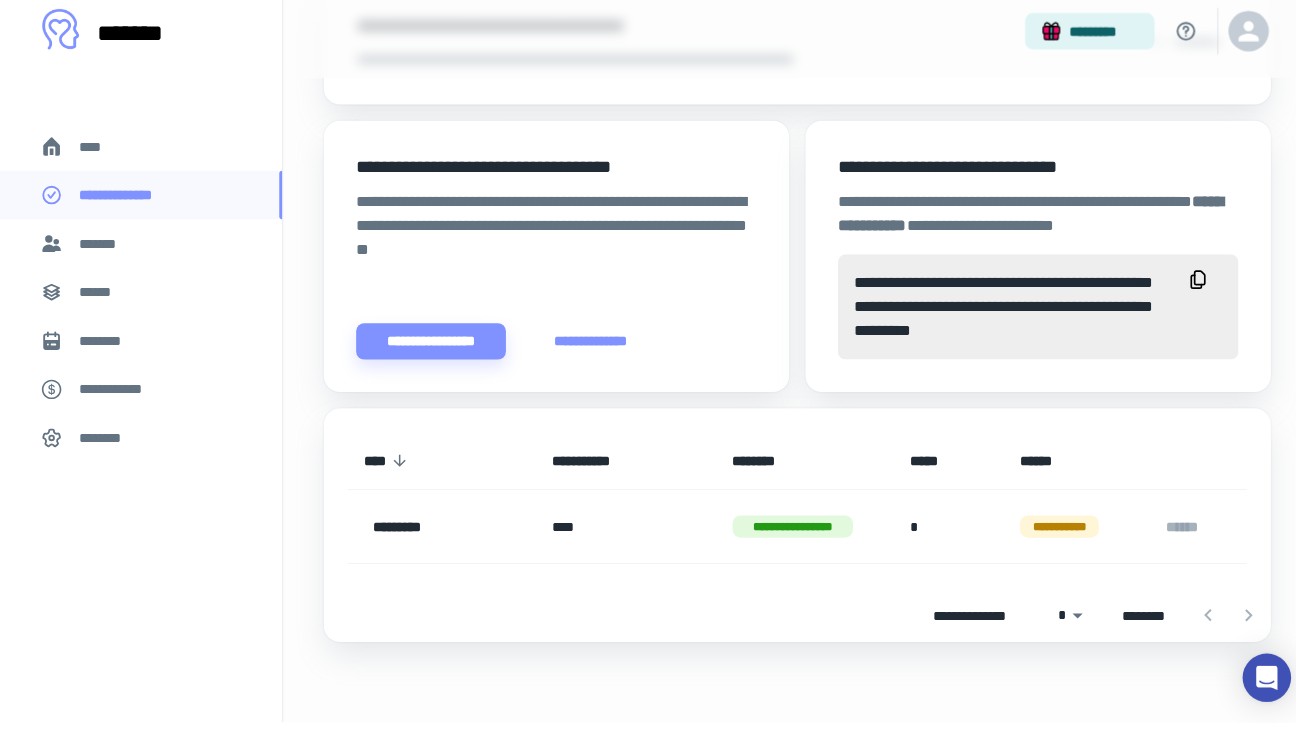 click on "[FIRST] [LAST] [MIDDLE] [COMPANY] [STREET] [CITY], [STATE] [ZIP] [COUNTRY] [PHONE] [EMAIL]" at bounding box center [648, -410] 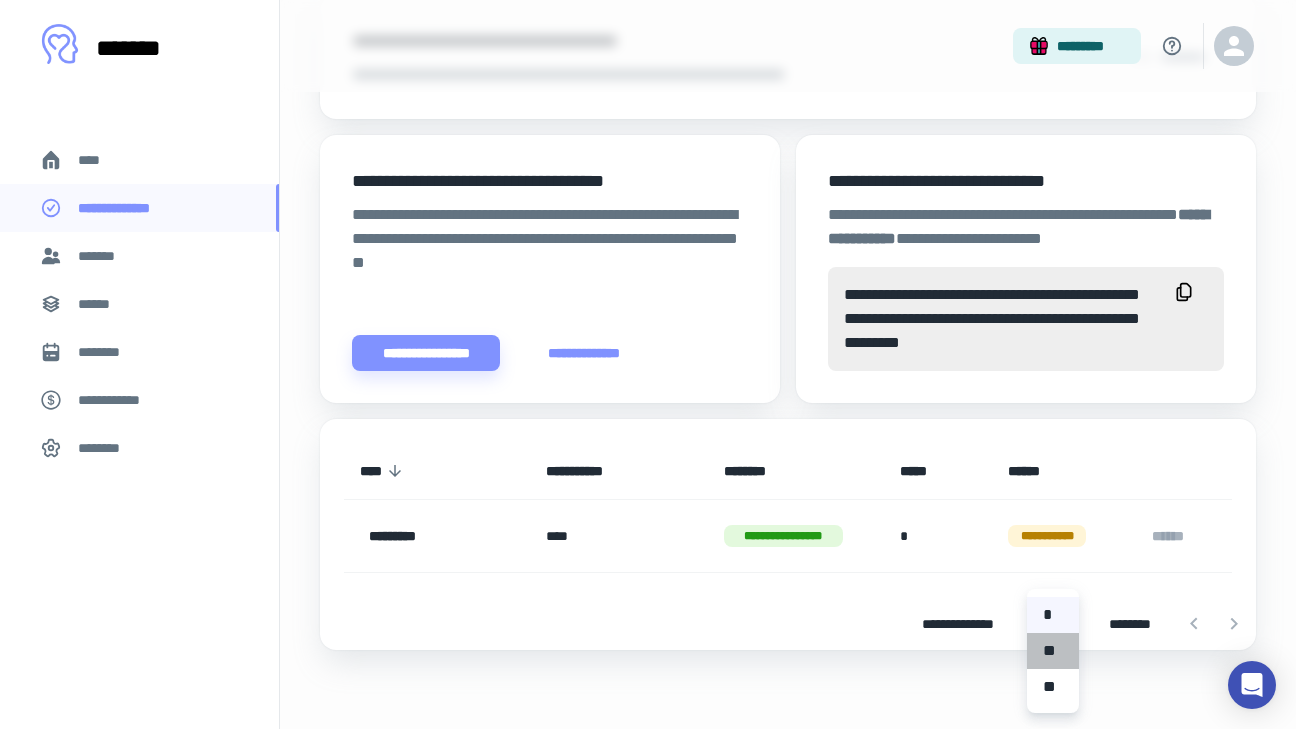 click on "**" at bounding box center [1053, 651] 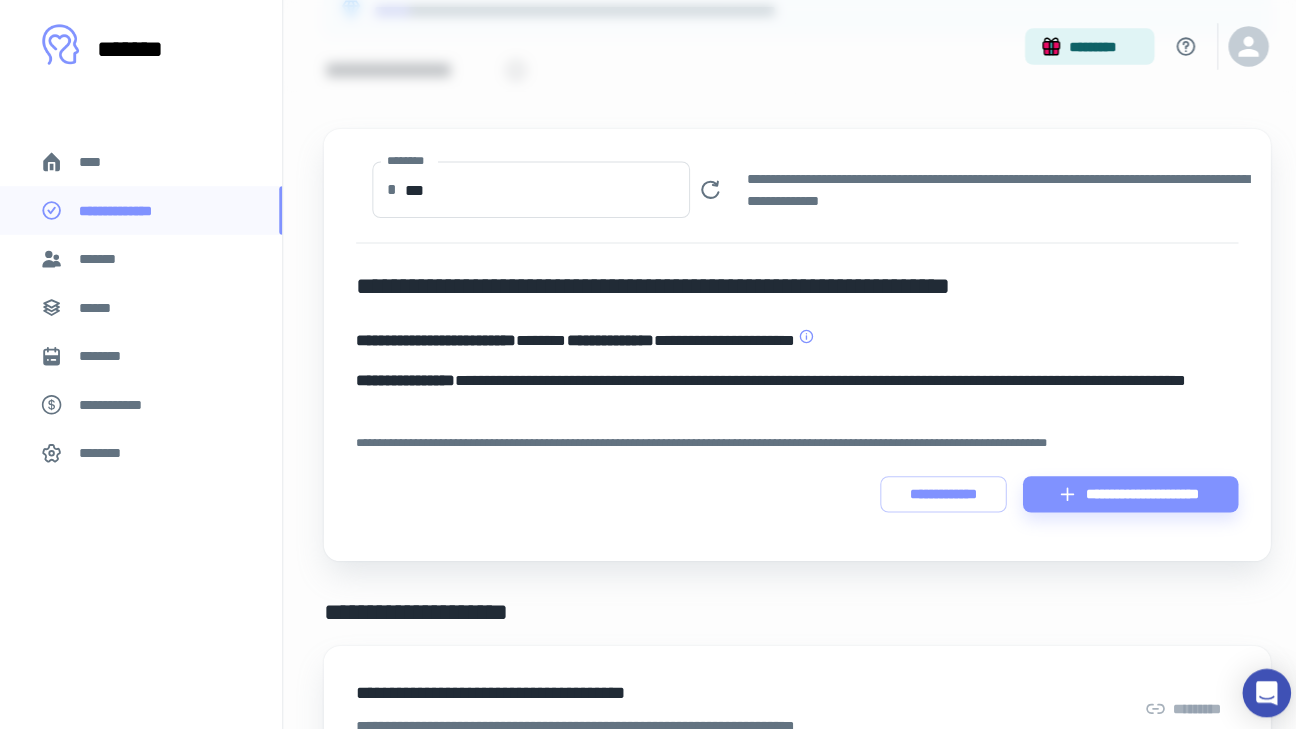 scroll, scrollTop: 0, scrollLeft: 0, axis: both 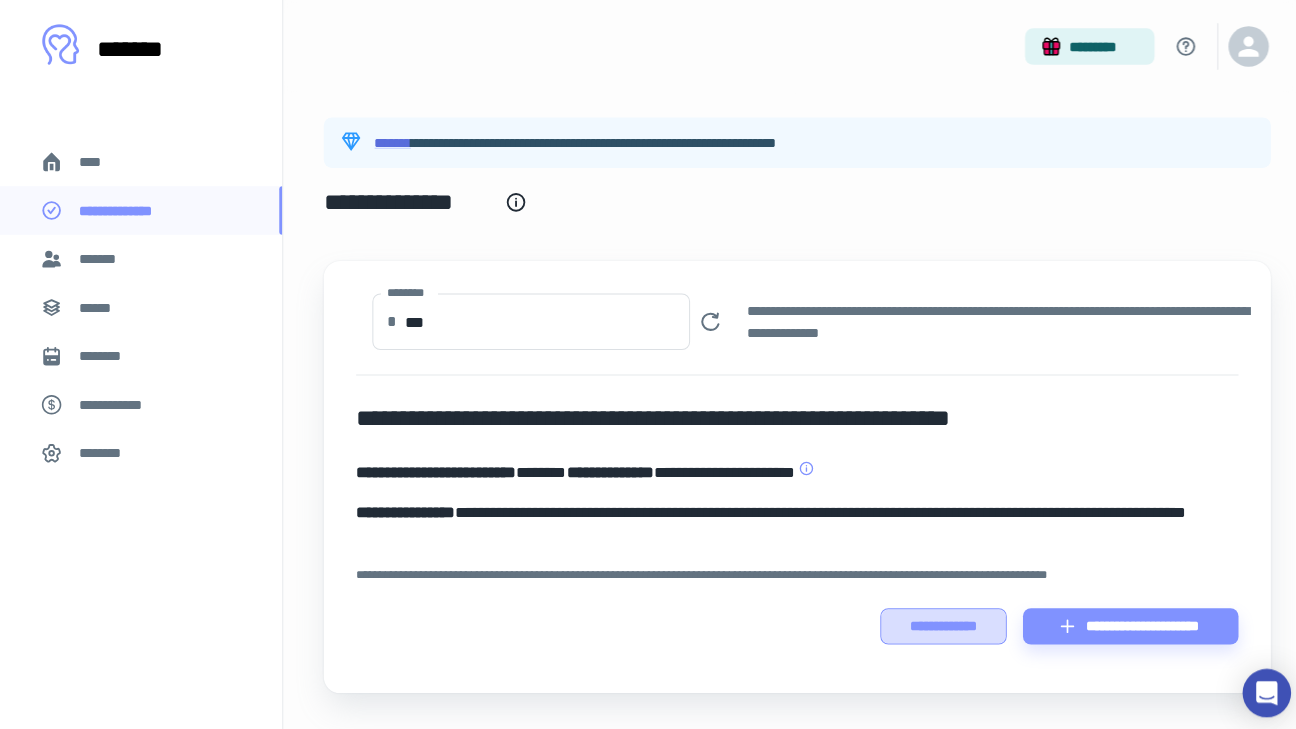 click on "**********" at bounding box center [932, 619] 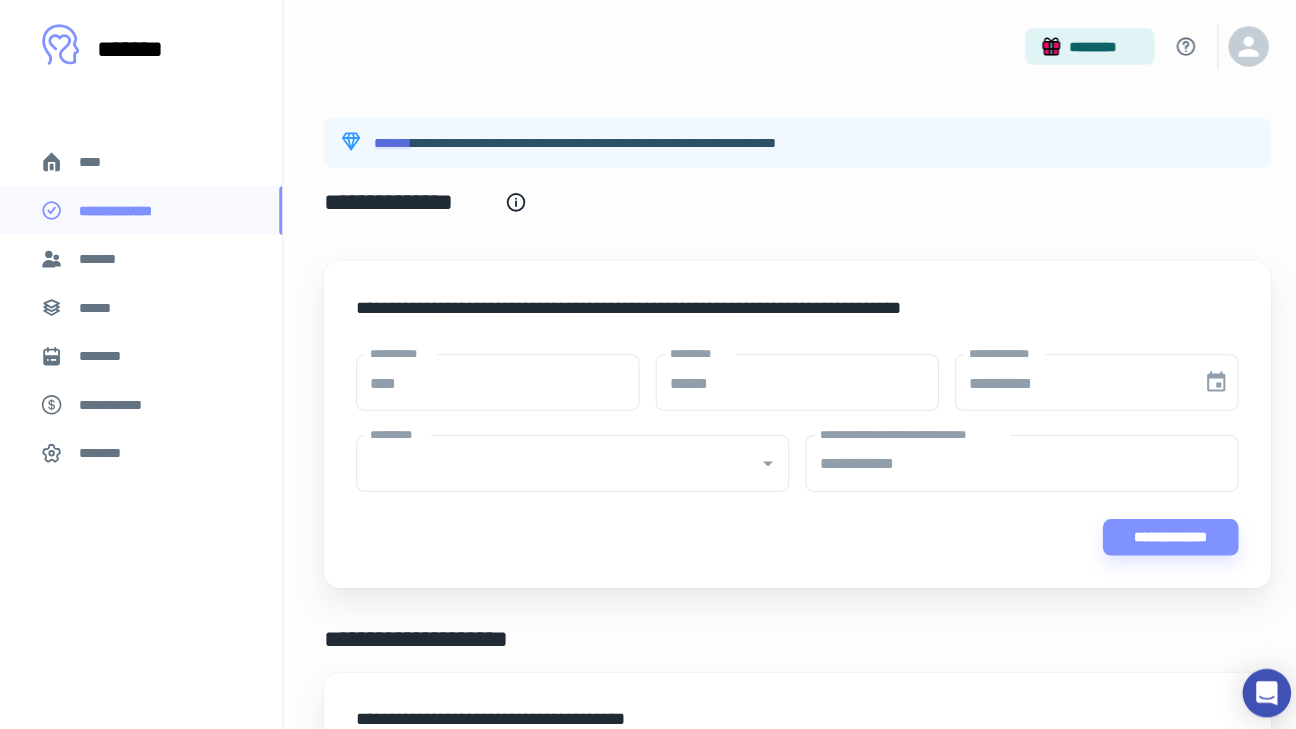 type on "****" 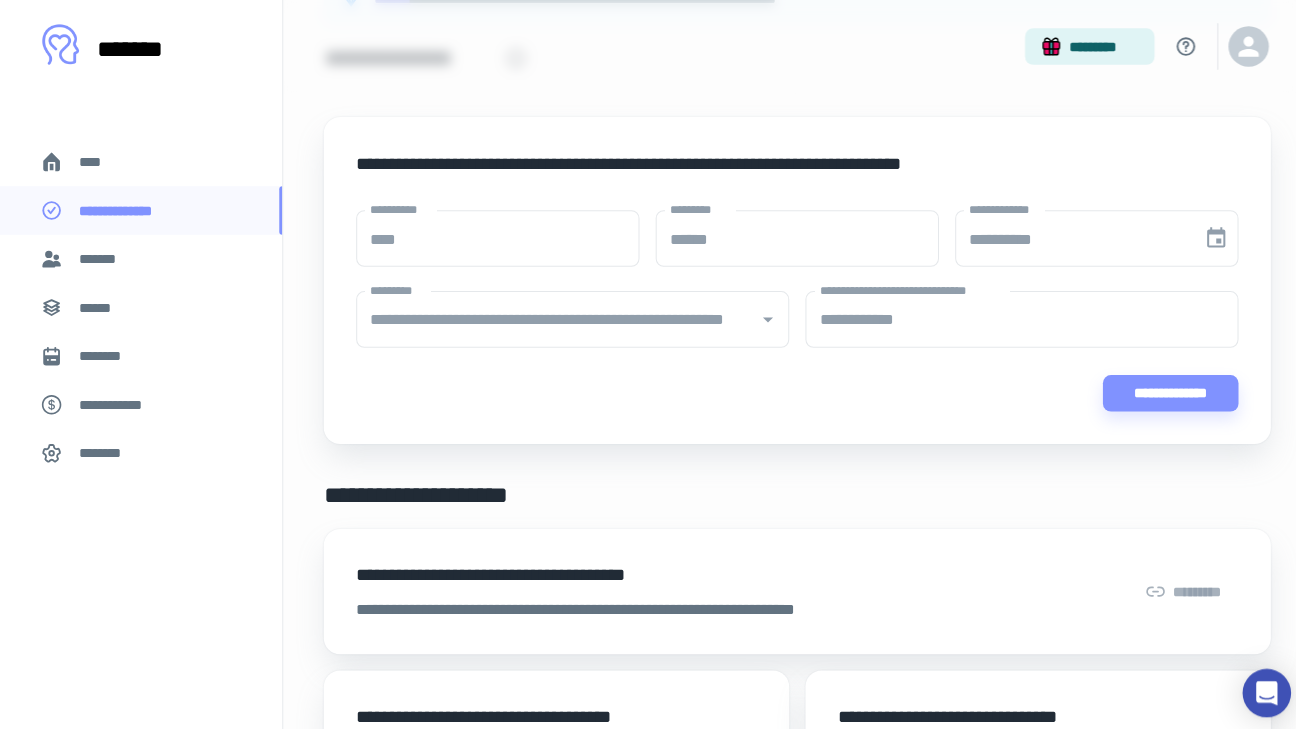 scroll, scrollTop: 0, scrollLeft: 0, axis: both 